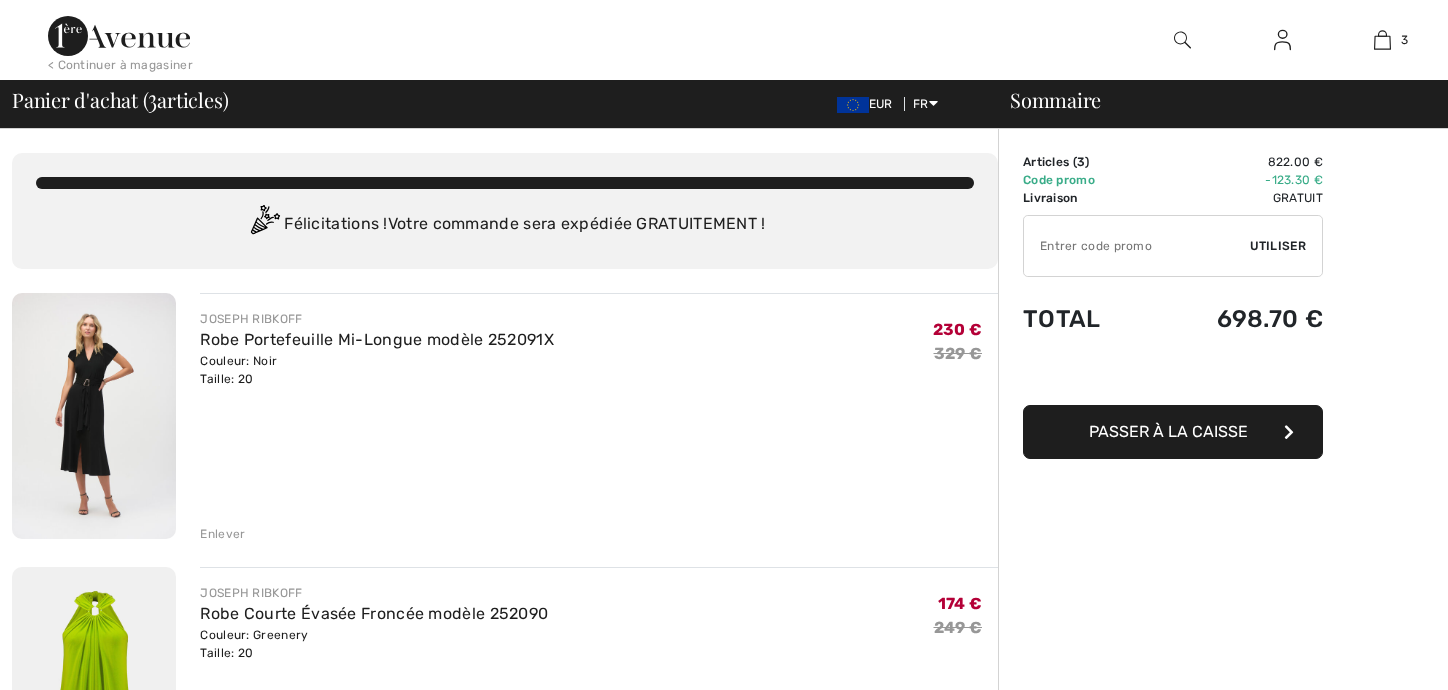 scroll, scrollTop: 300, scrollLeft: 0, axis: vertical 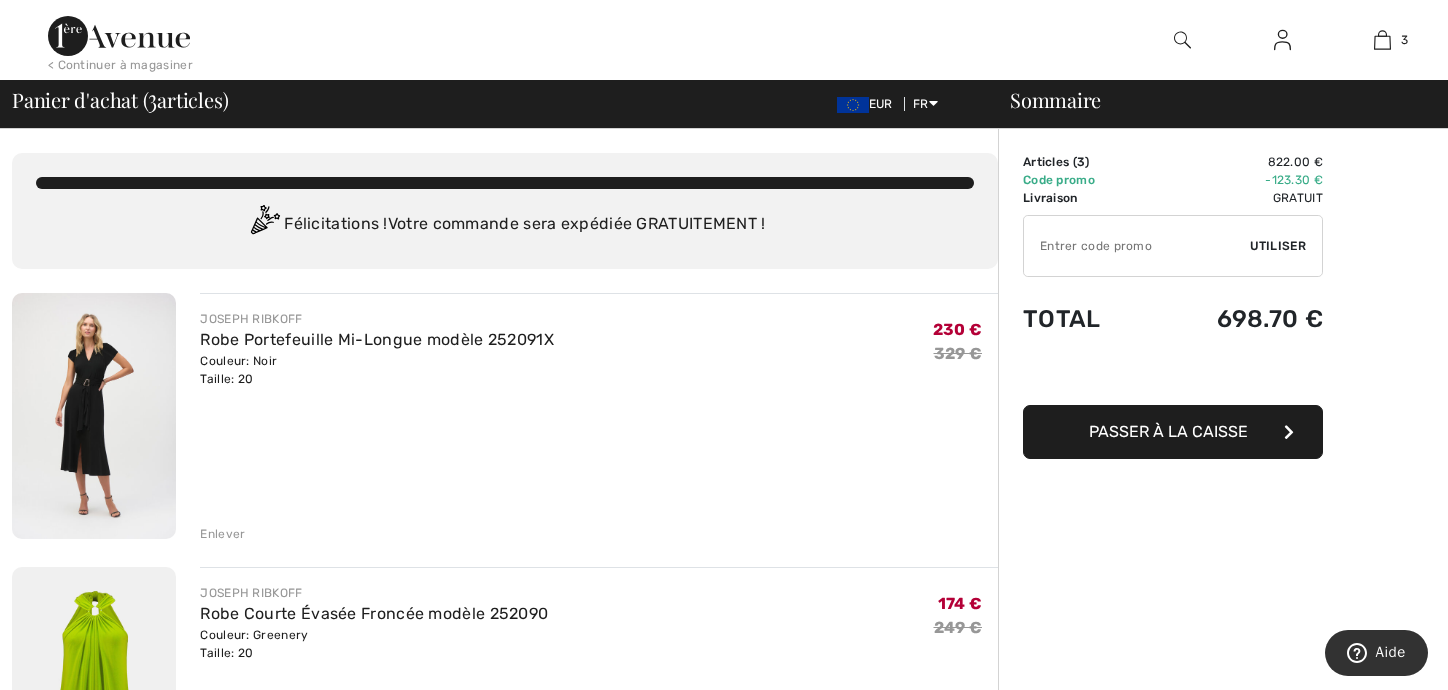 click at bounding box center (119, 36) 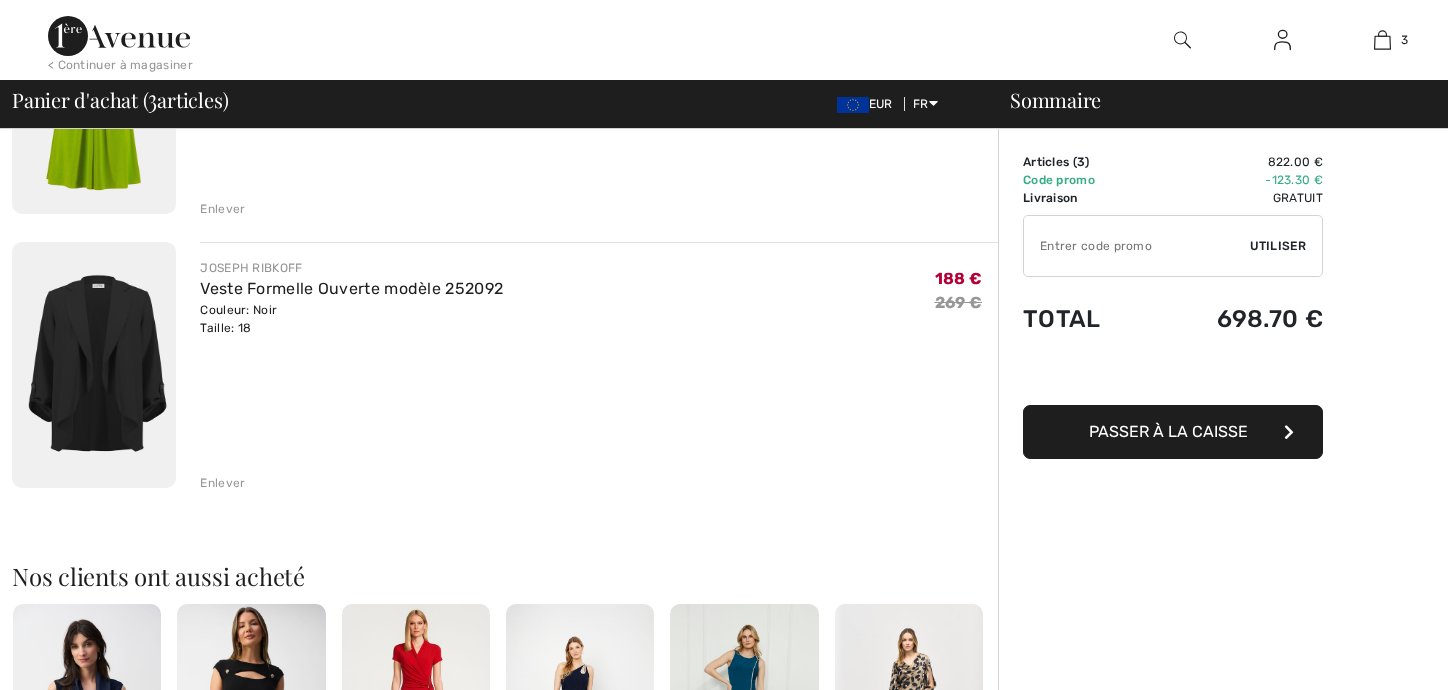scroll, scrollTop: 600, scrollLeft: 0, axis: vertical 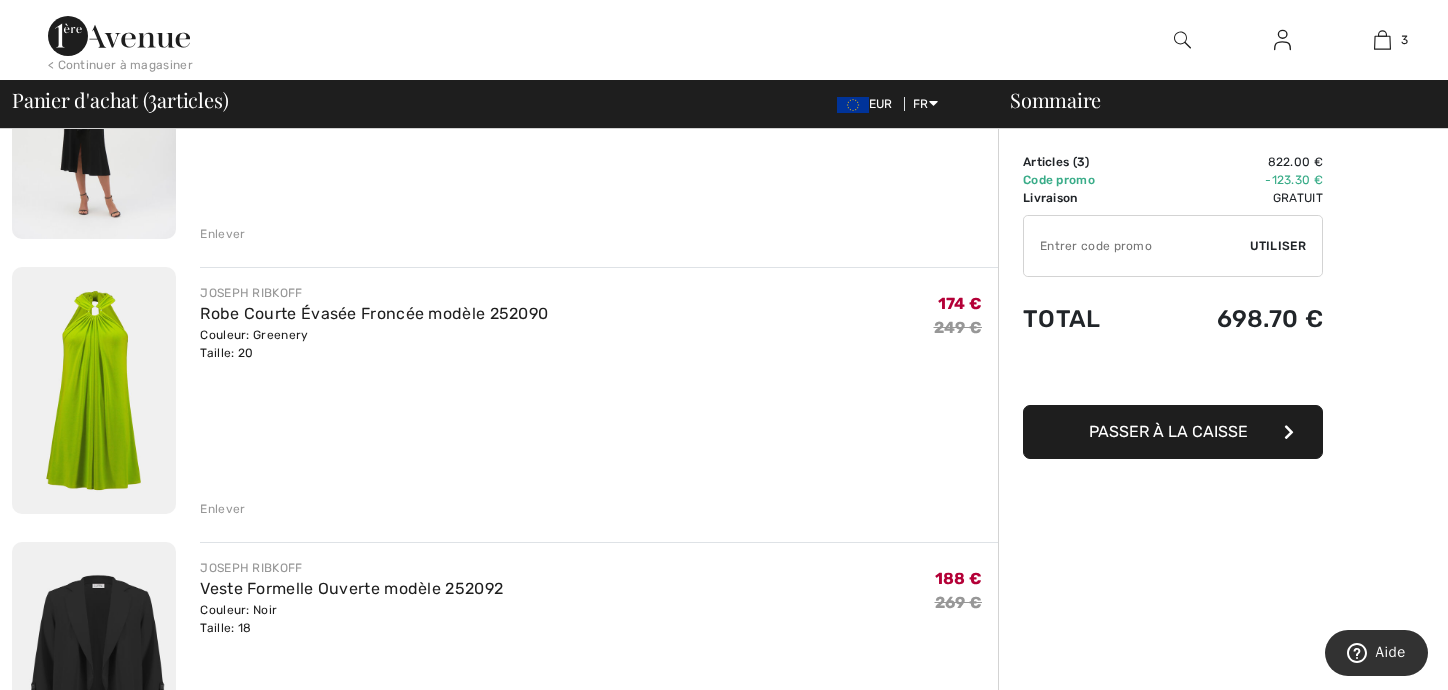 click on "Enlever" at bounding box center (222, 509) 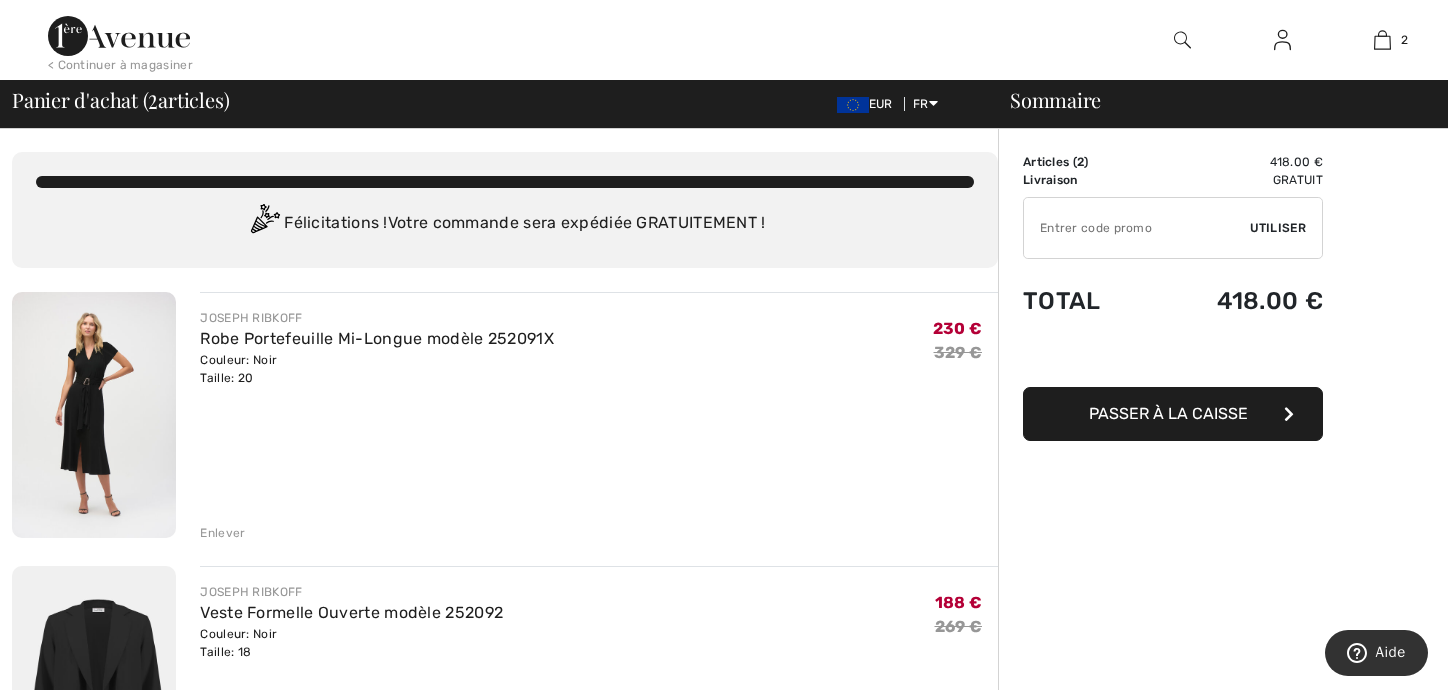 scroll, scrollTop: 0, scrollLeft: 0, axis: both 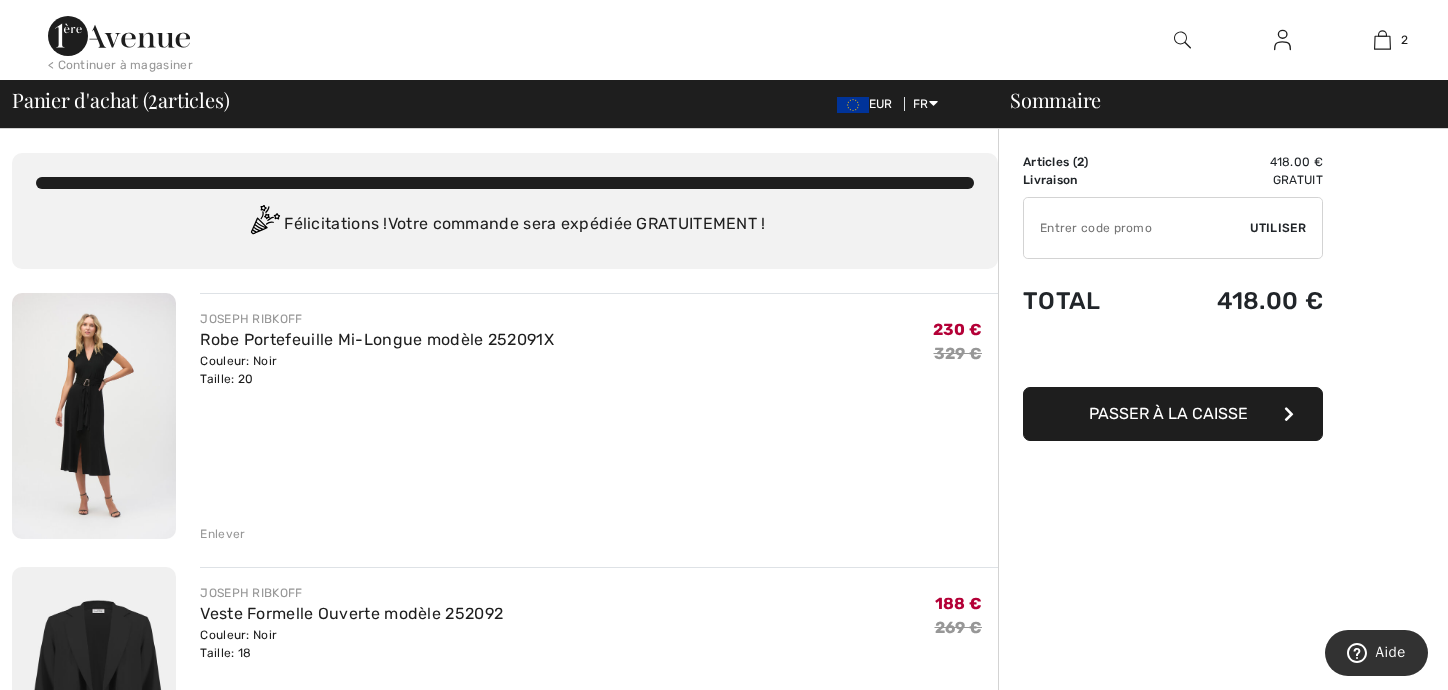 click on "Enlever" at bounding box center (222, 534) 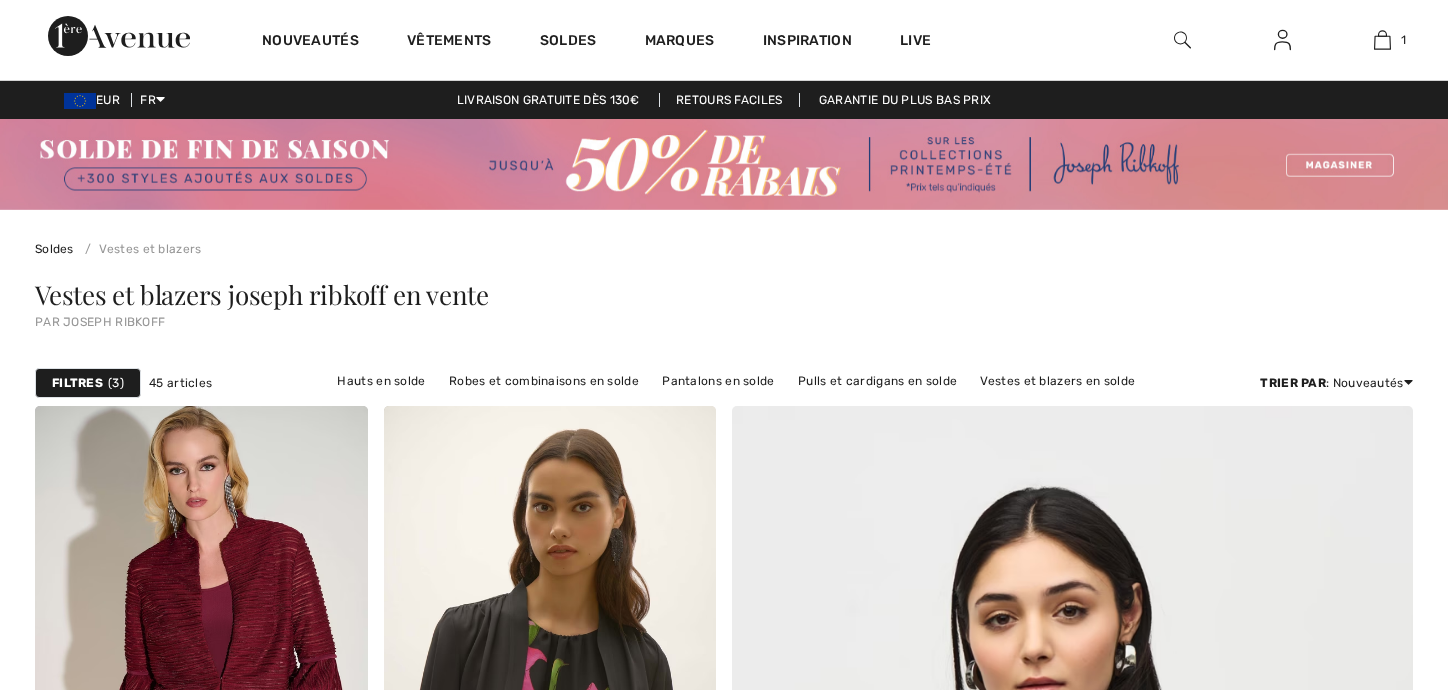 scroll, scrollTop: 2000, scrollLeft: 0, axis: vertical 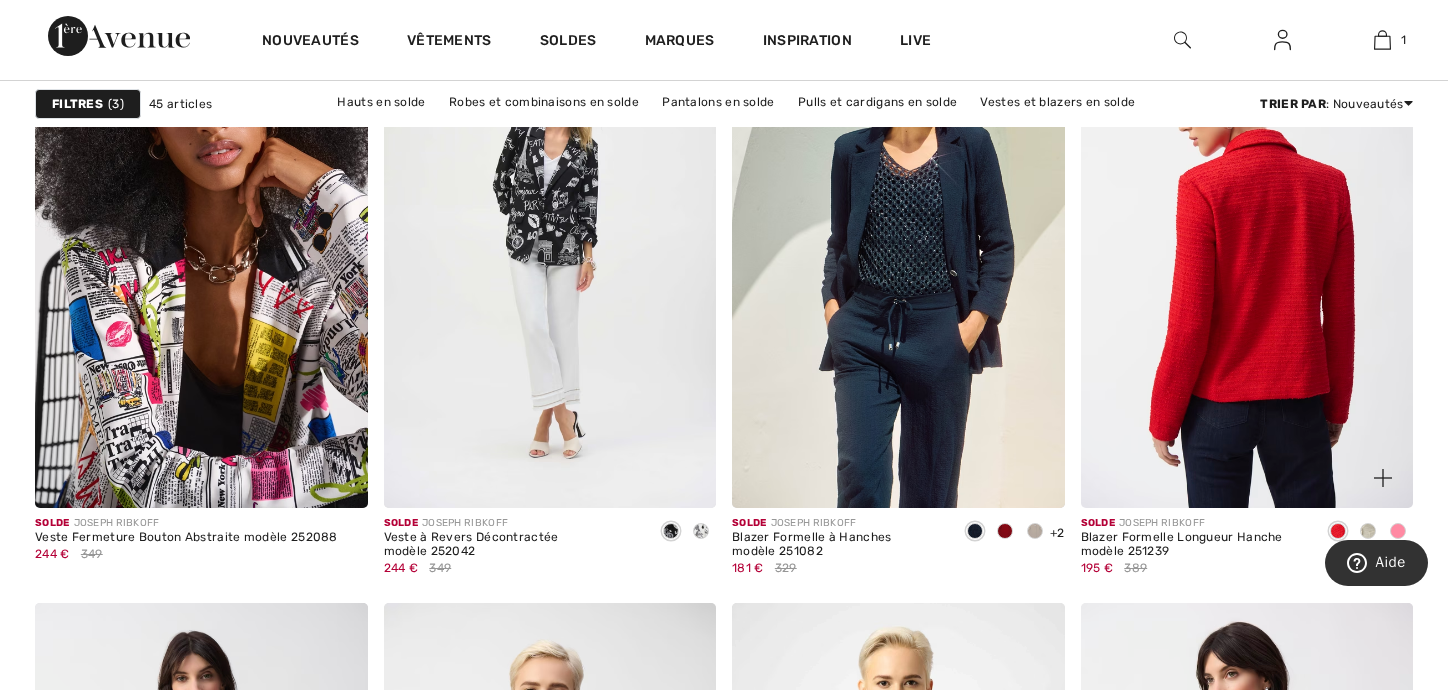 click at bounding box center (1247, 259) 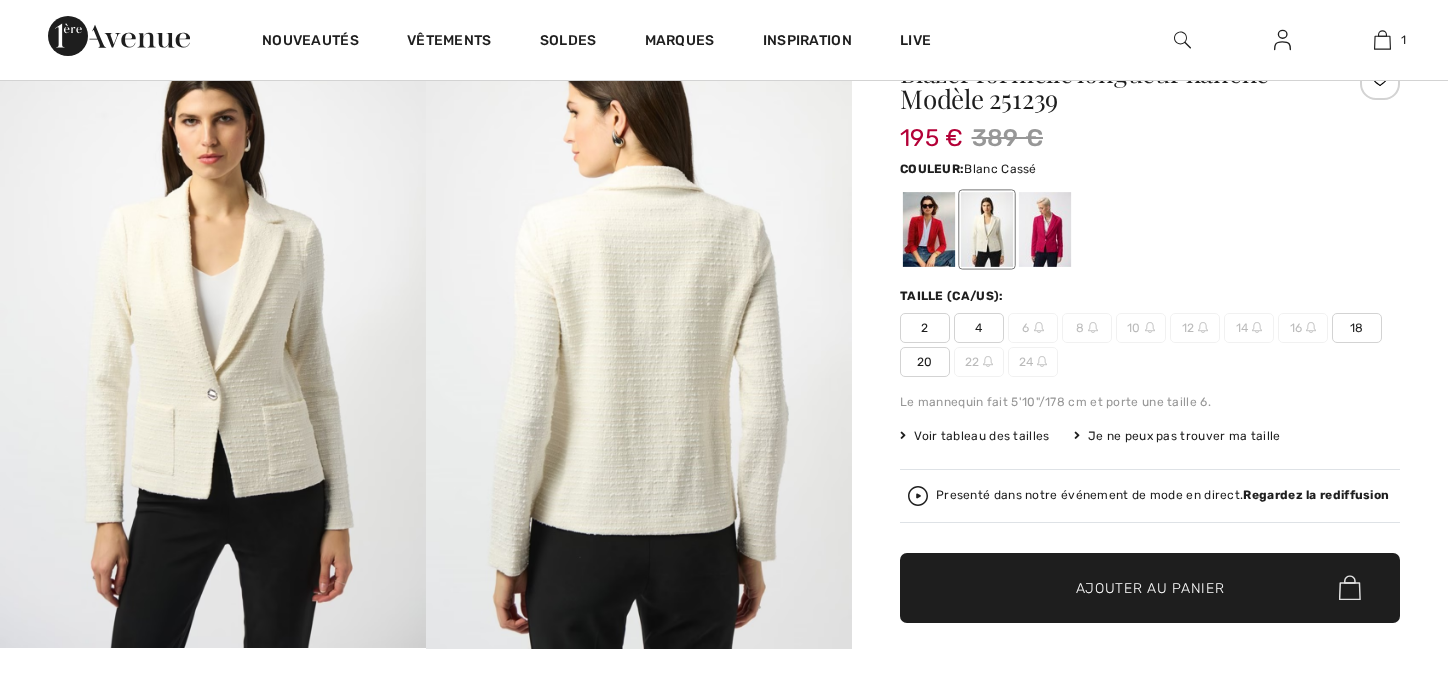 scroll, scrollTop: 299, scrollLeft: 0, axis: vertical 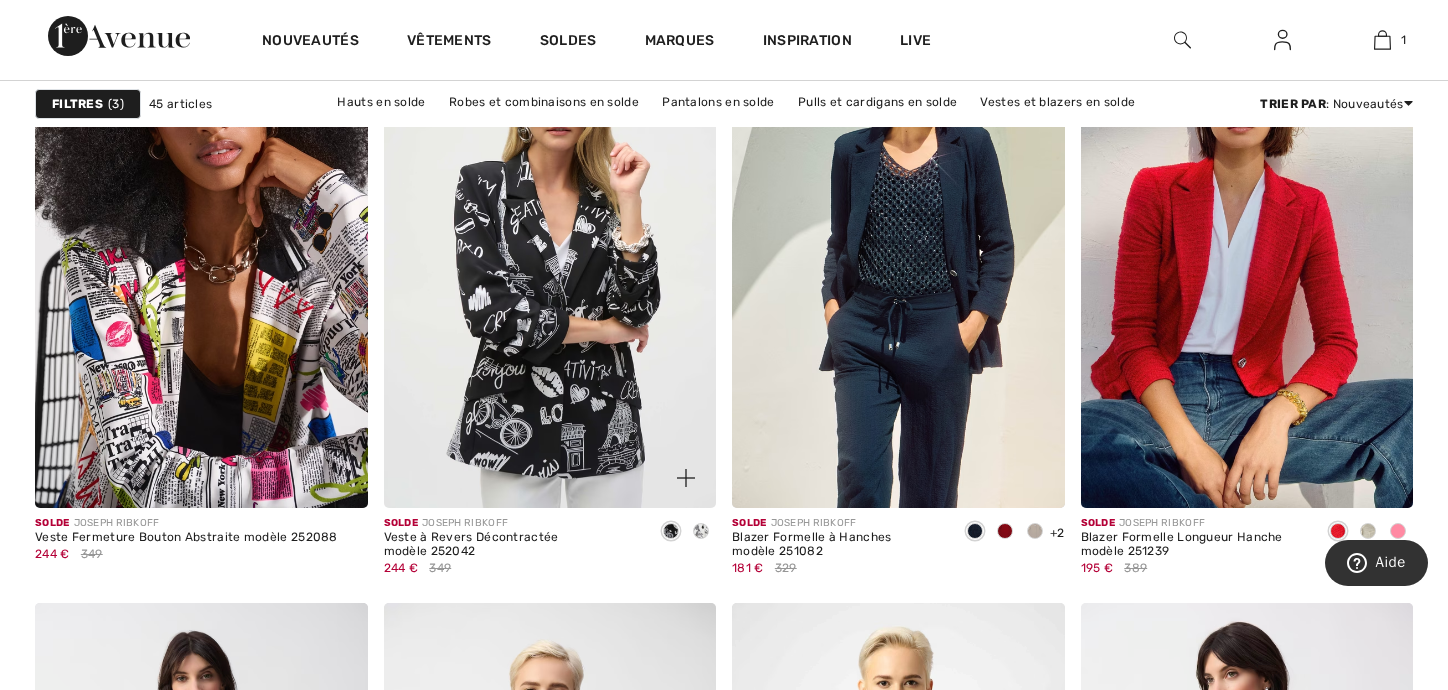 click at bounding box center (550, 259) 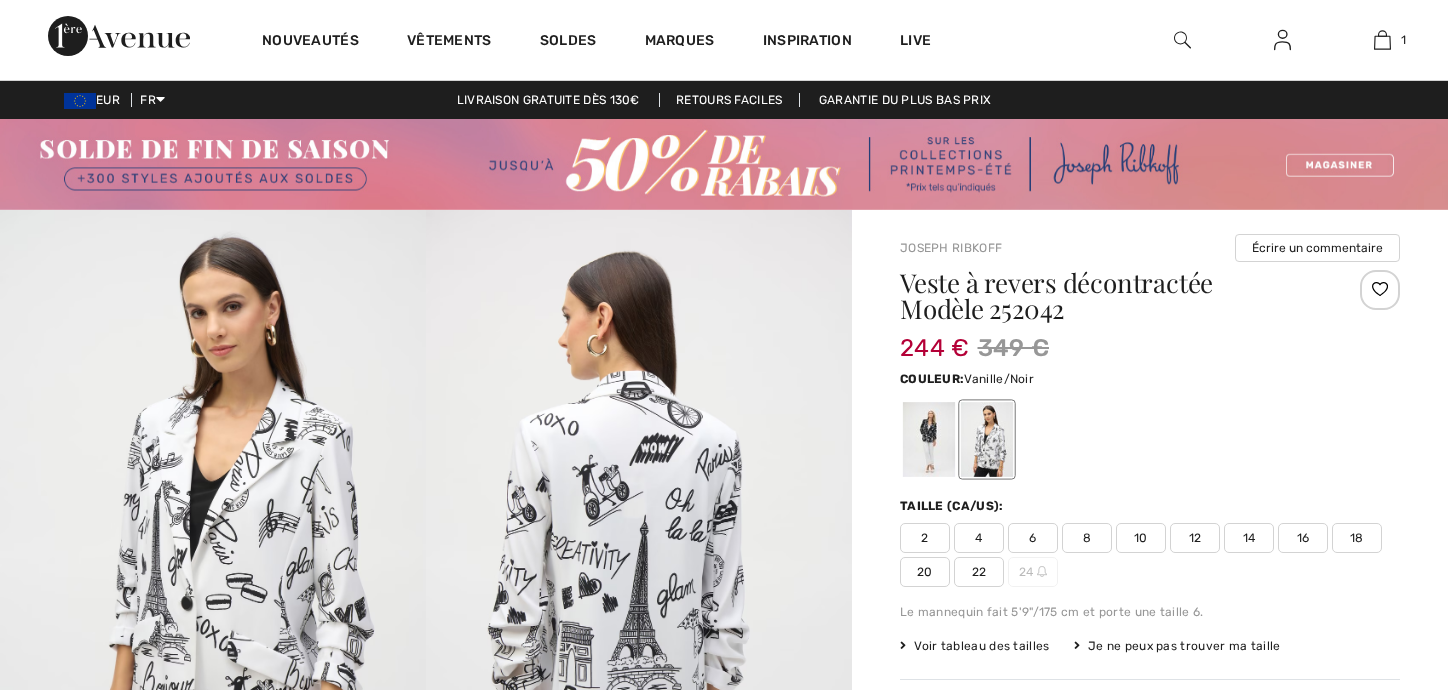 scroll, scrollTop: 0, scrollLeft: 0, axis: both 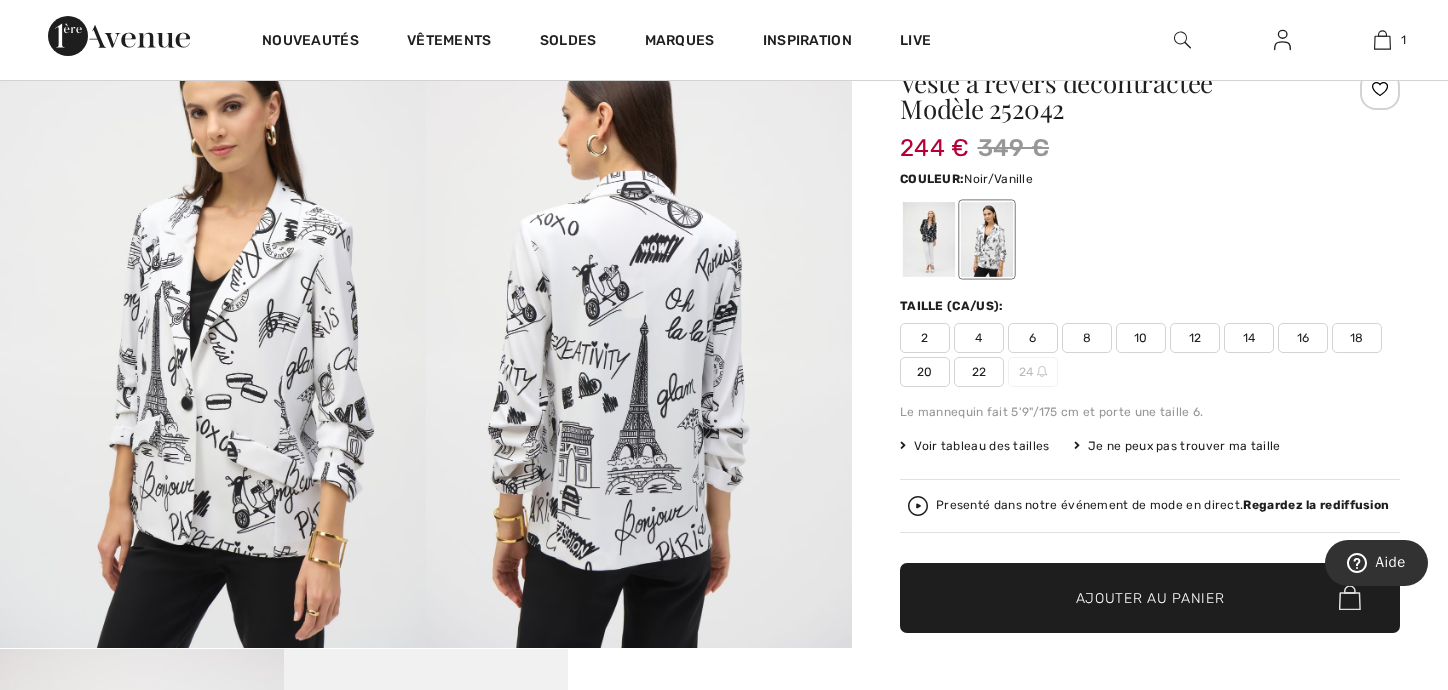 click at bounding box center [929, 239] 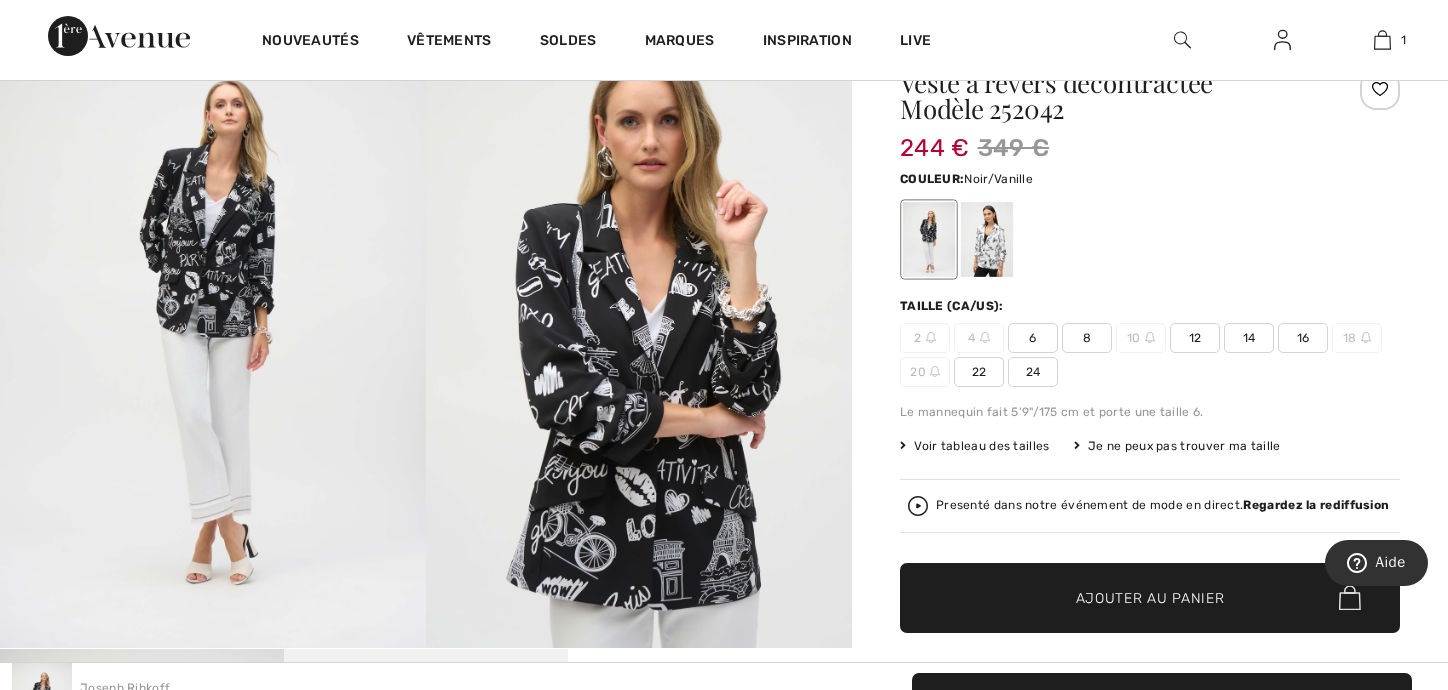 scroll, scrollTop: 0, scrollLeft: 0, axis: both 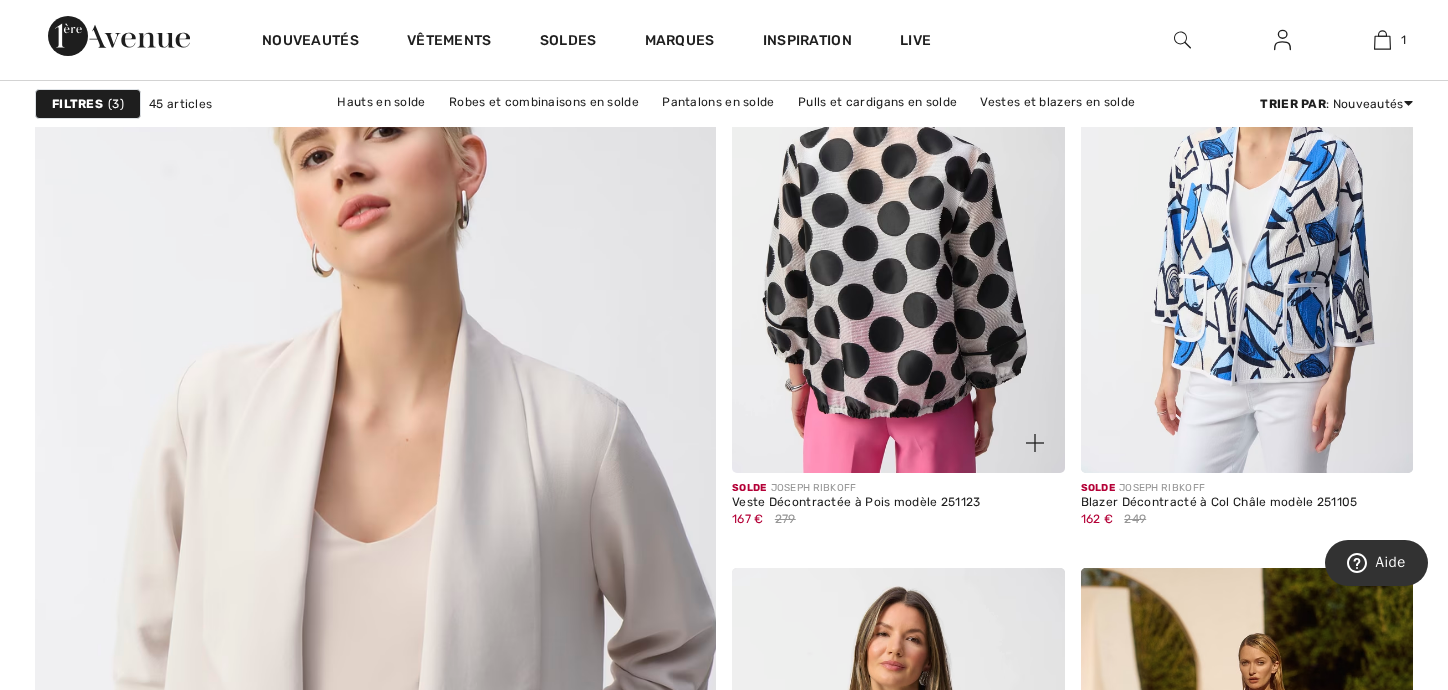 click at bounding box center [898, 224] 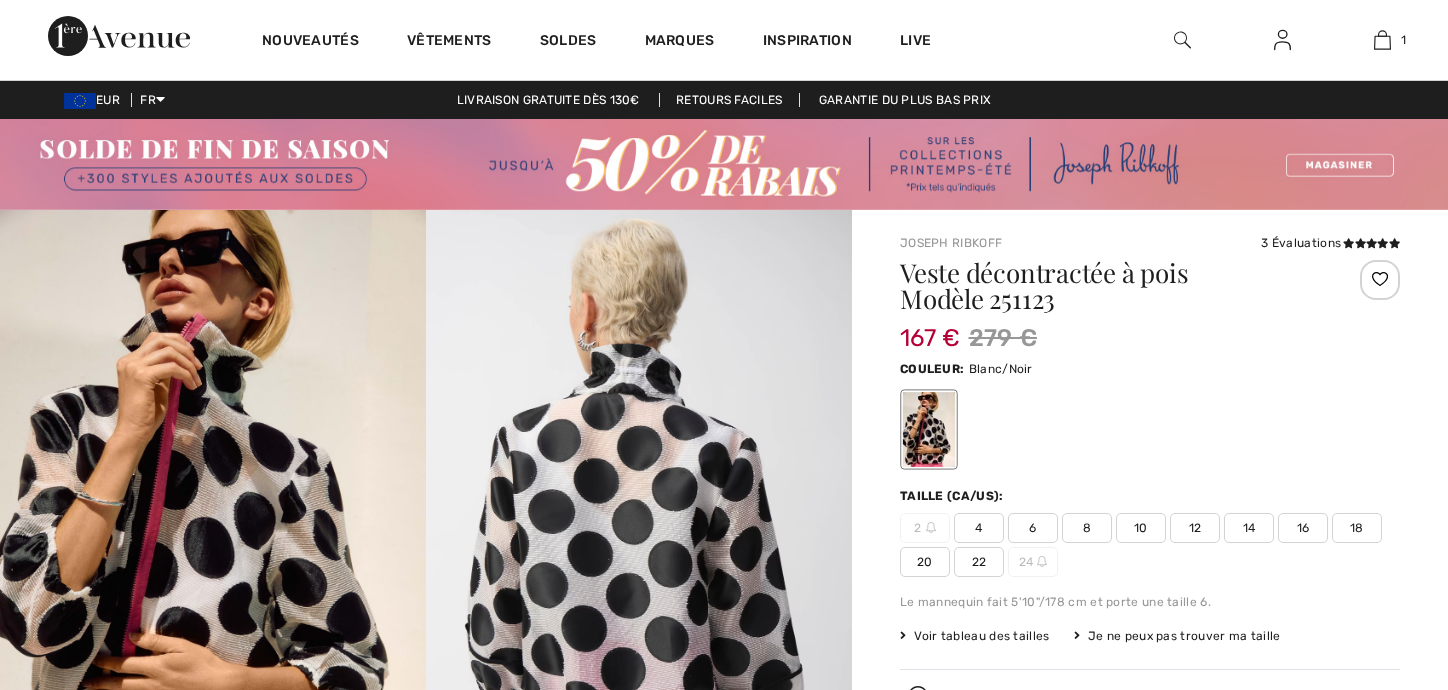 scroll, scrollTop: 0, scrollLeft: 0, axis: both 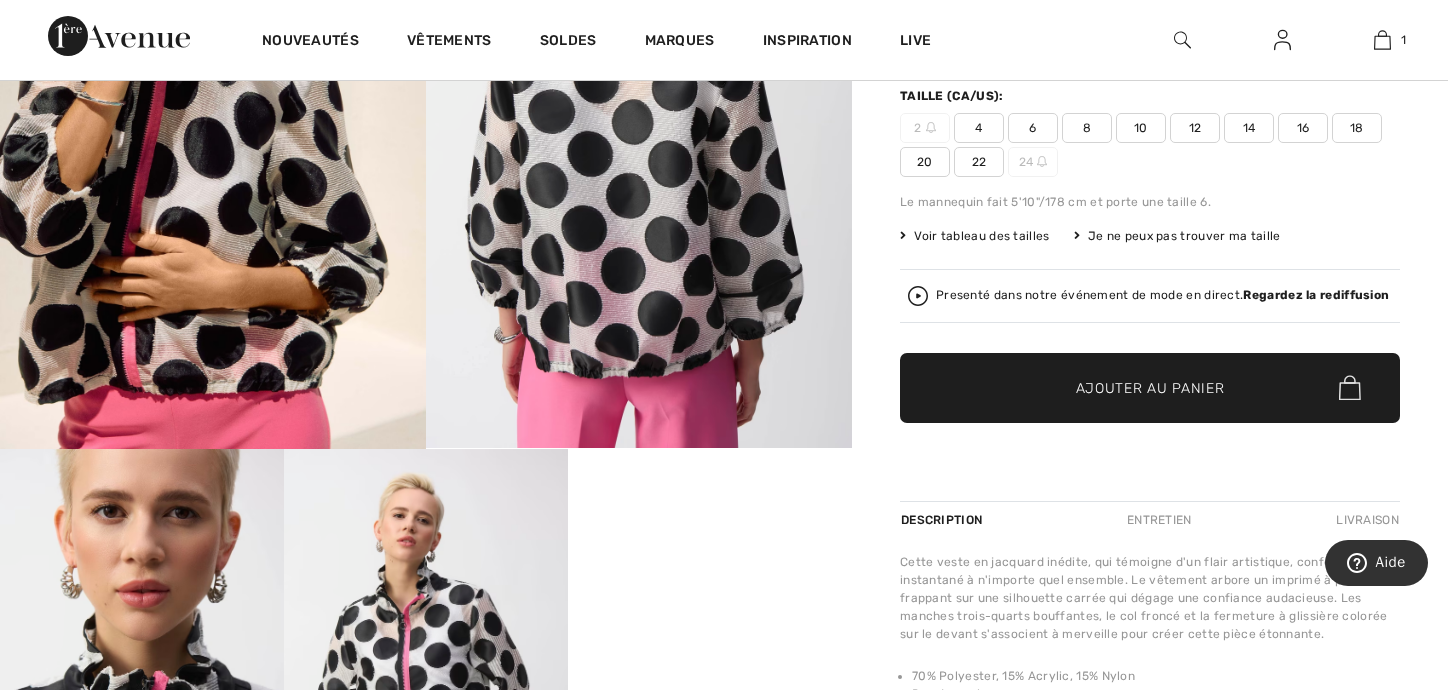 click on "18" at bounding box center (1357, 128) 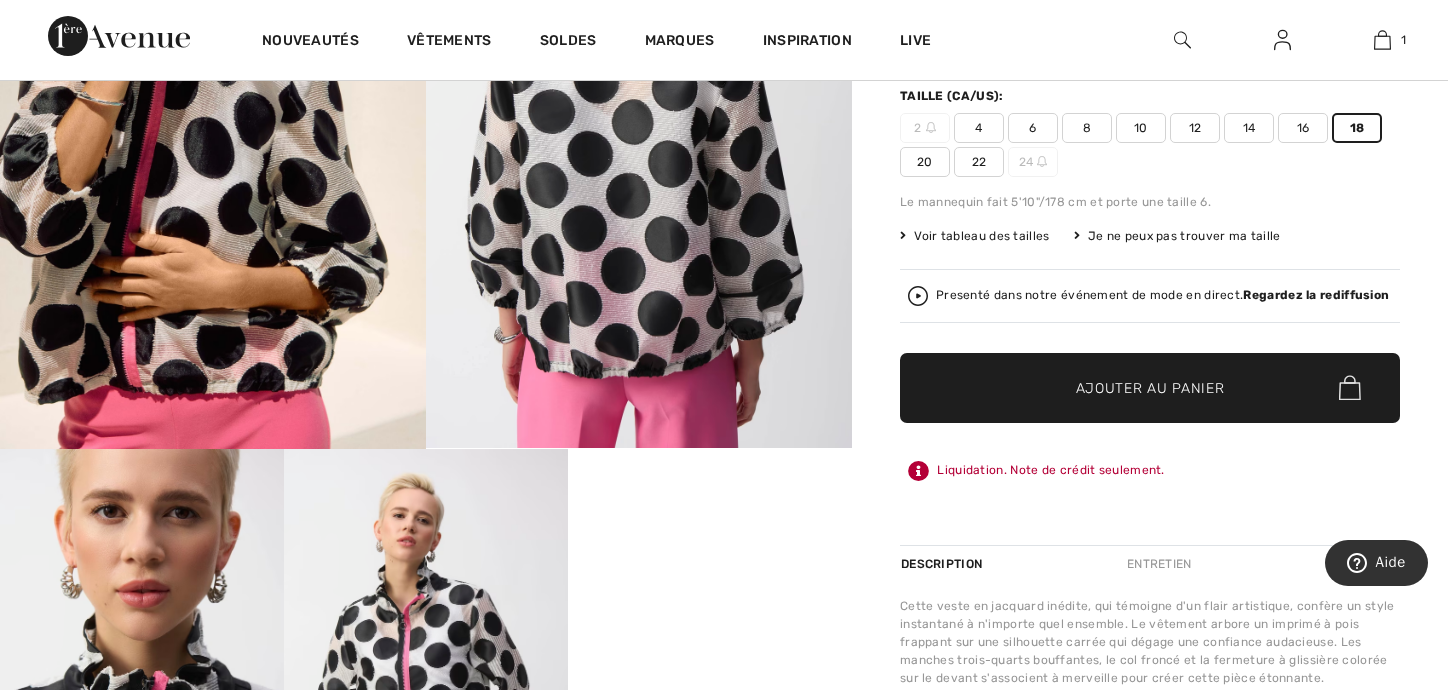 click on "Ajouter au panier" at bounding box center [1150, 387] 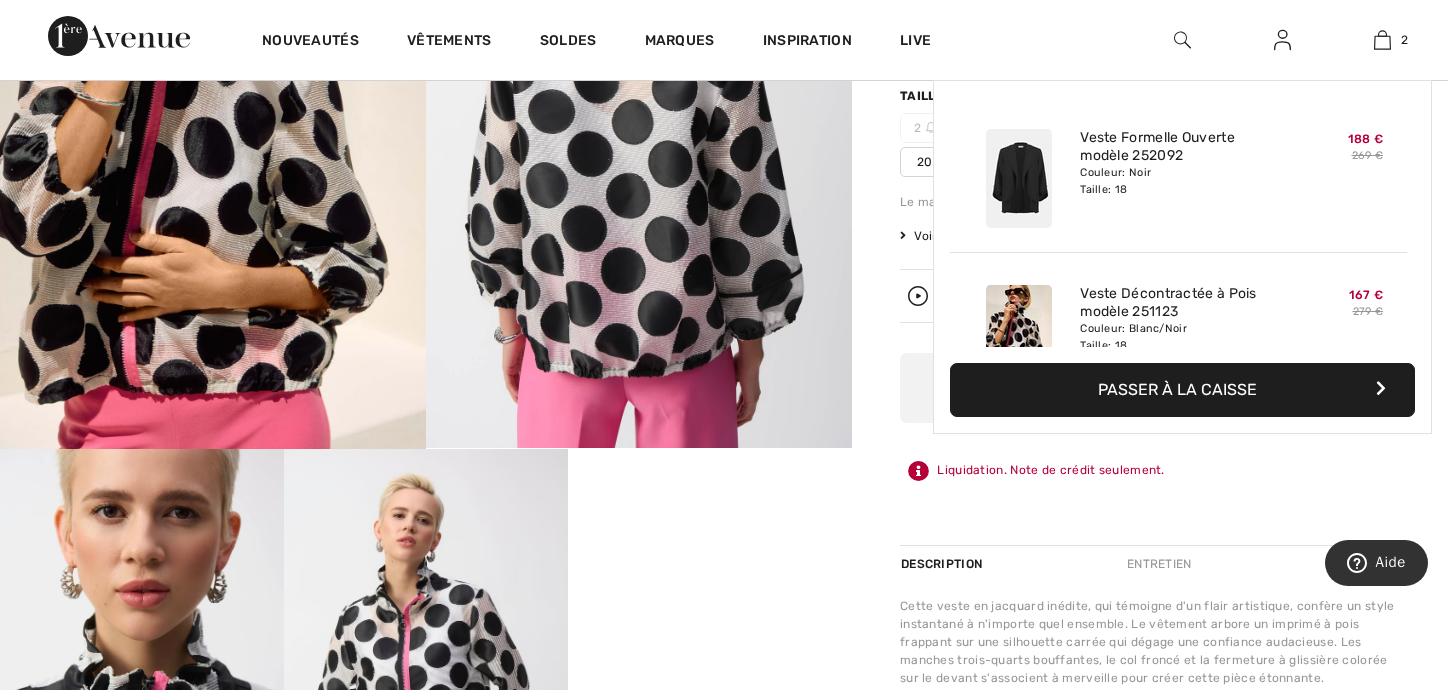 scroll, scrollTop: 61, scrollLeft: 0, axis: vertical 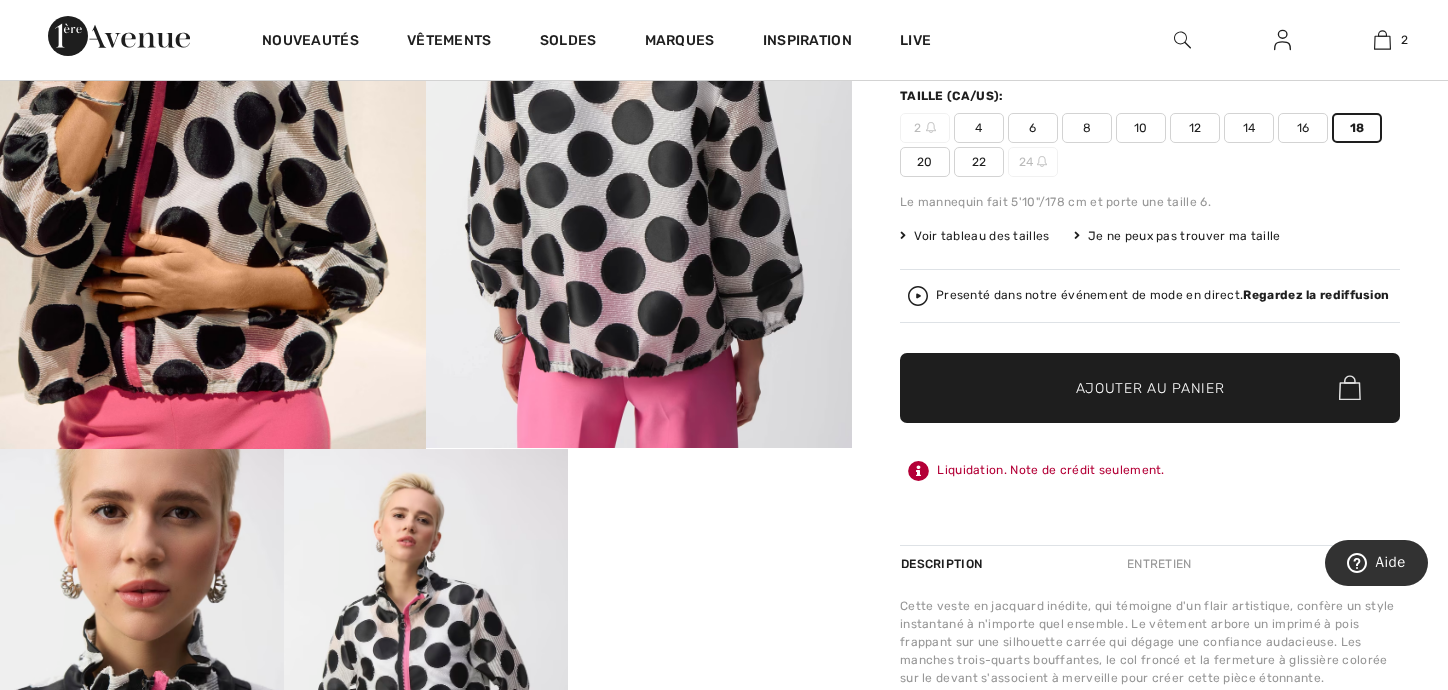 click on "Ajouter au panier" at bounding box center (1150, 387) 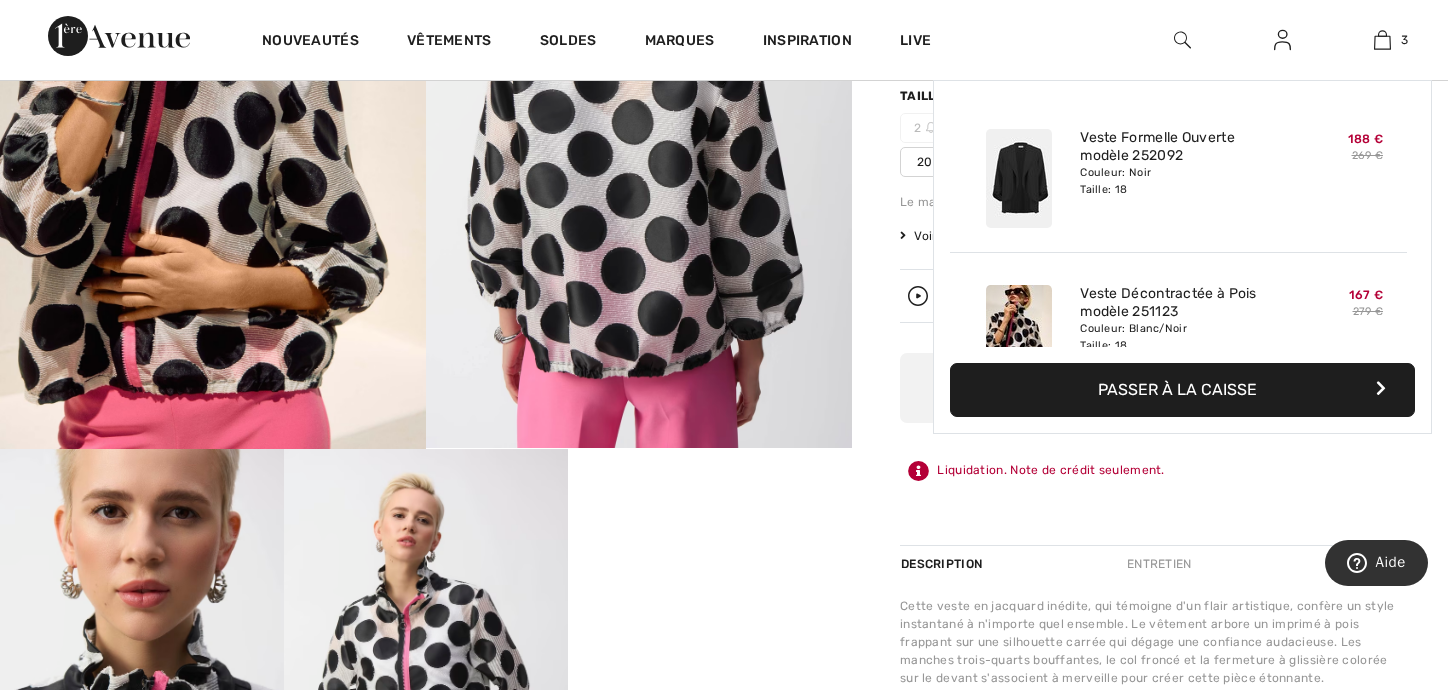 scroll, scrollTop: 216, scrollLeft: 0, axis: vertical 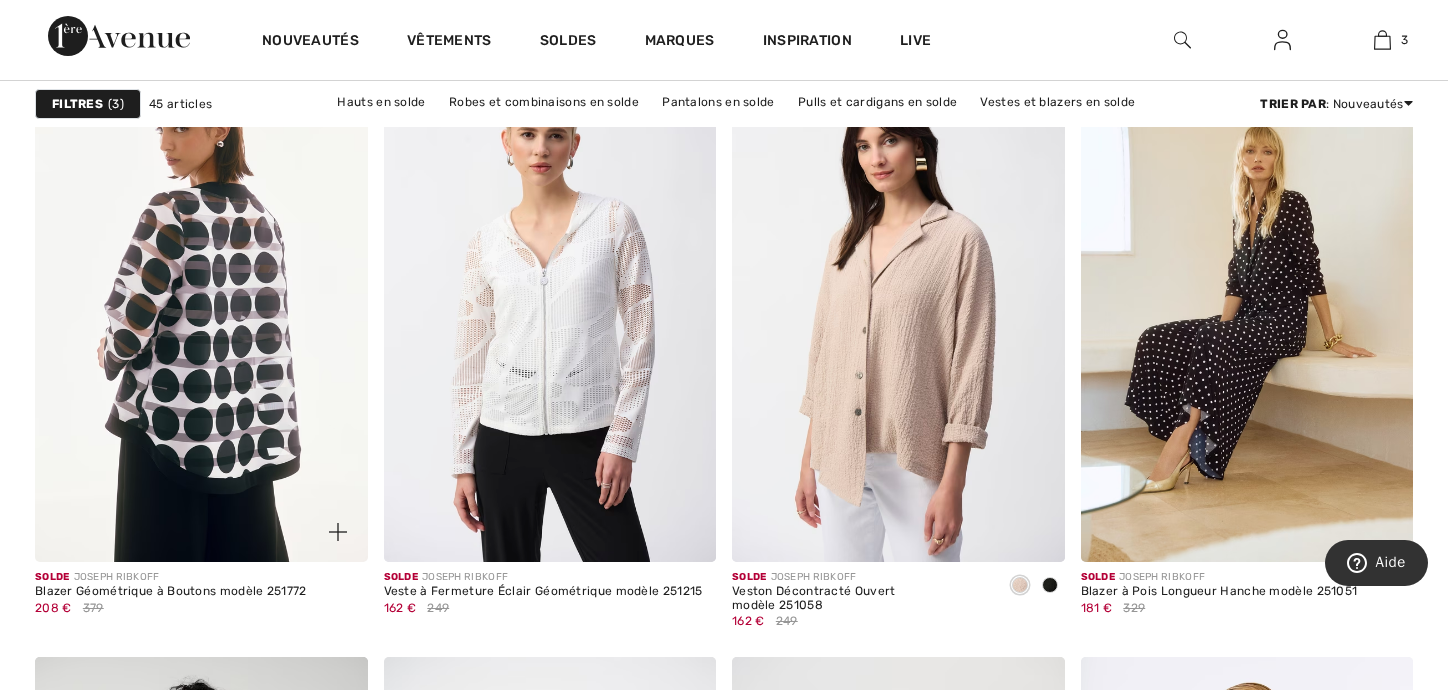 click at bounding box center [201, 312] 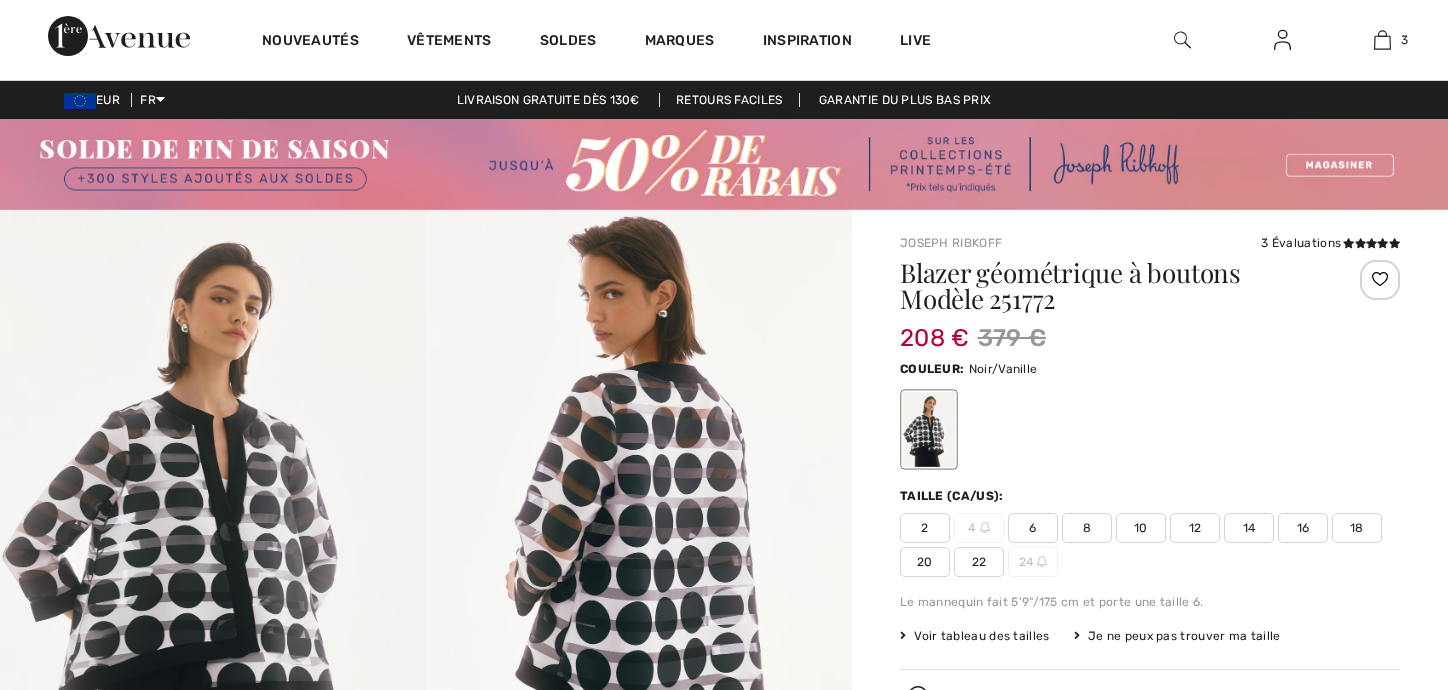 scroll, scrollTop: 0, scrollLeft: 0, axis: both 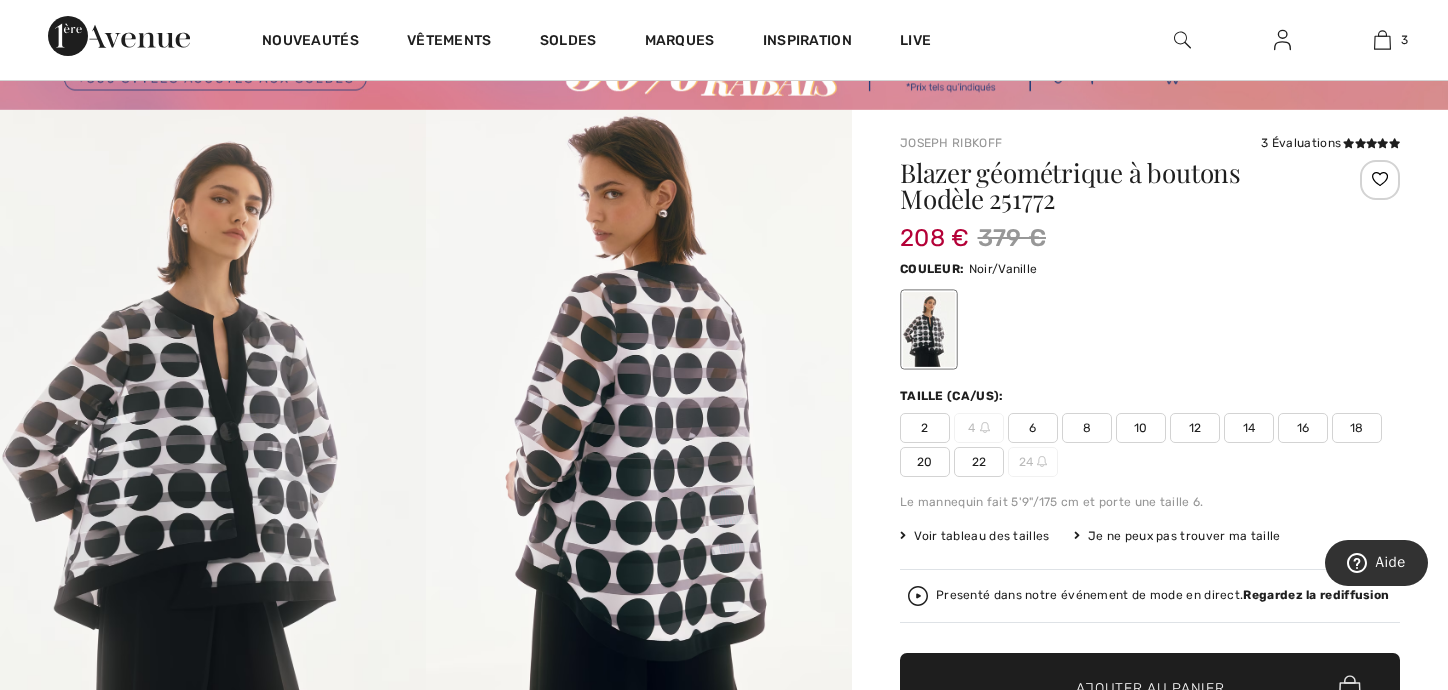 click on "18" at bounding box center [1357, 428] 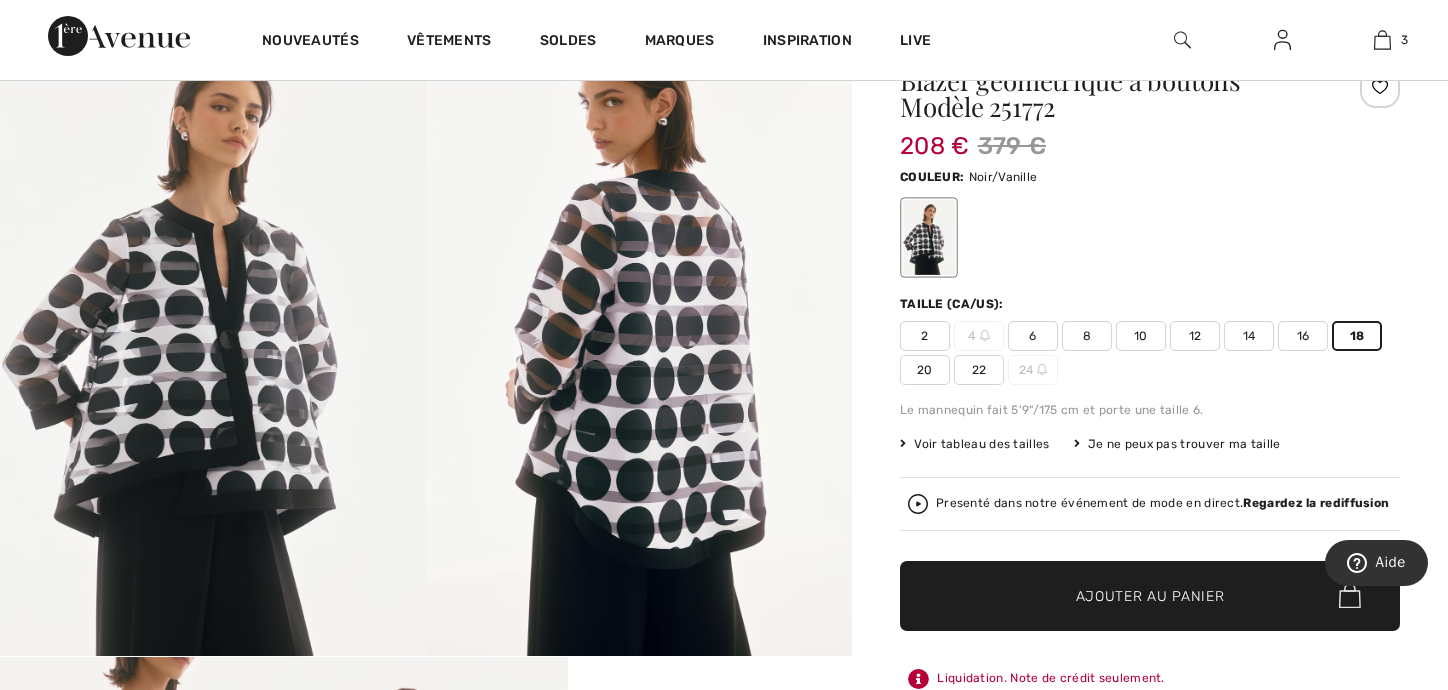 scroll, scrollTop: 300, scrollLeft: 0, axis: vertical 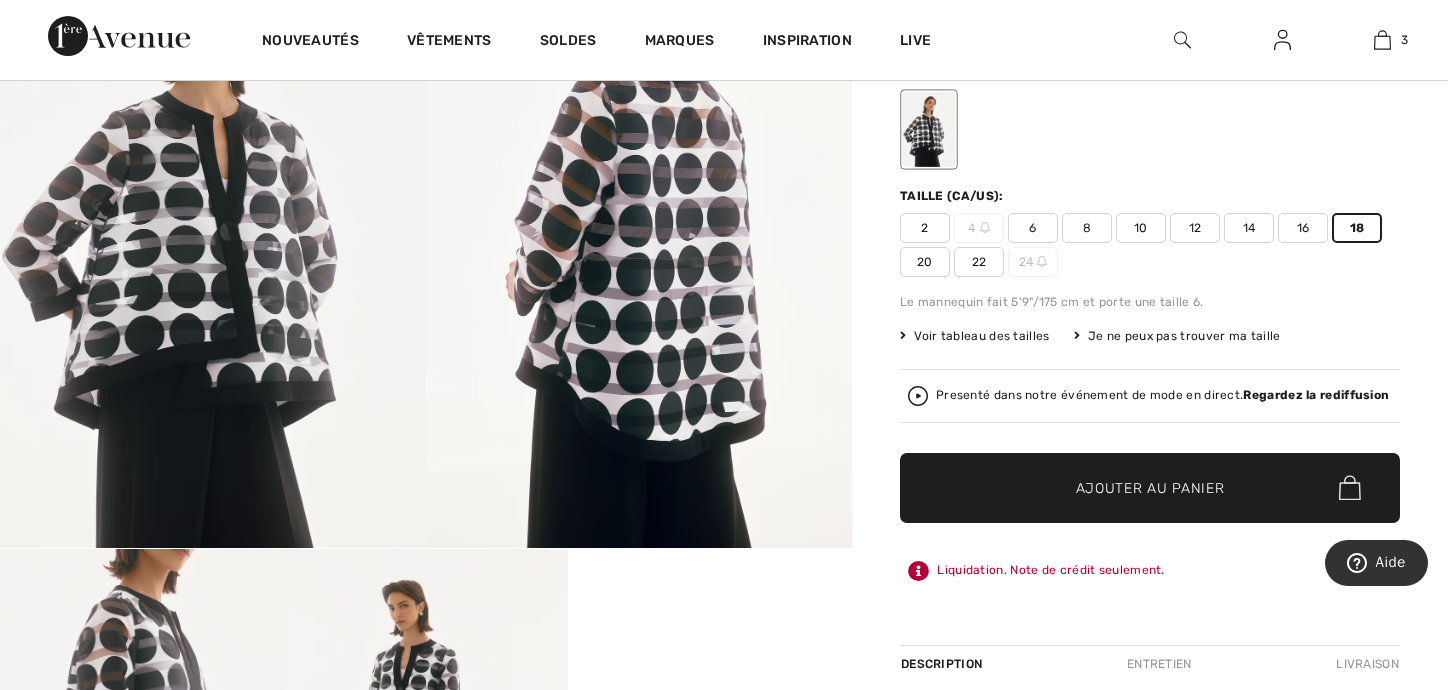 click on "Ajouter au panier" at bounding box center (1150, 487) 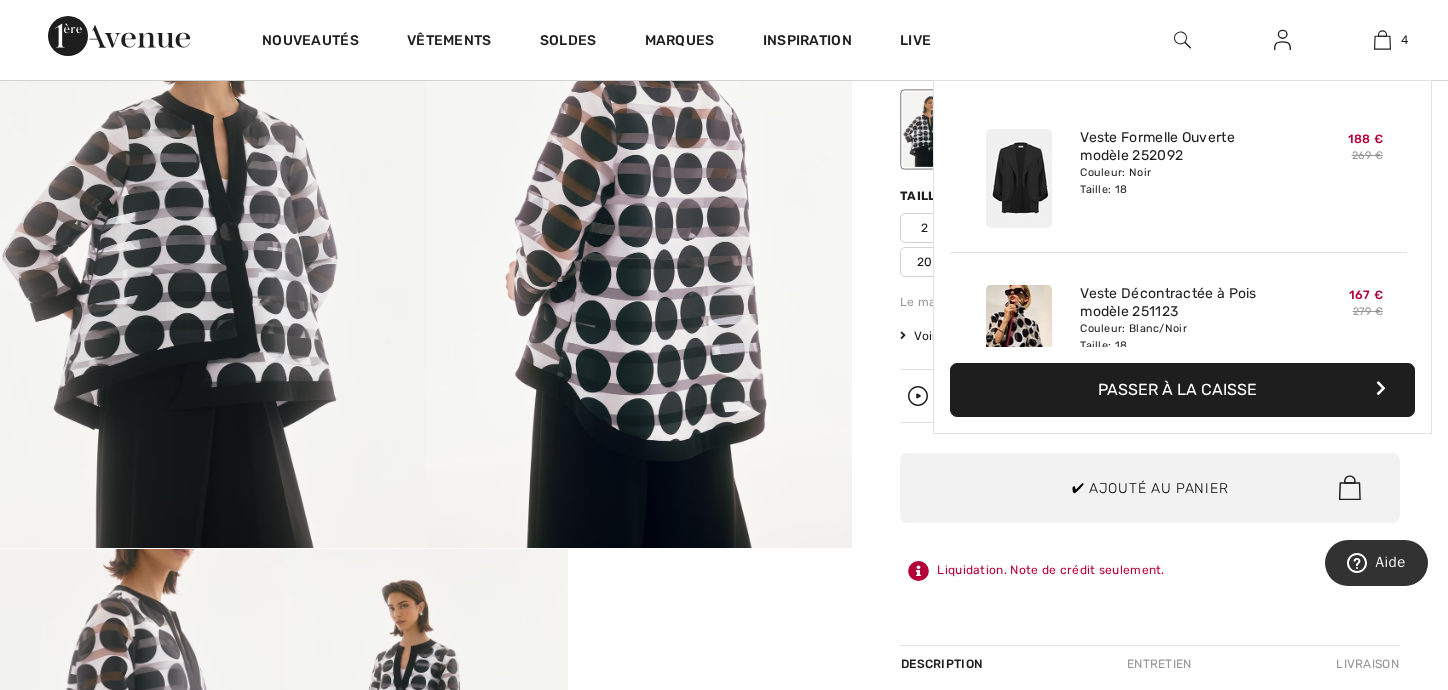 scroll, scrollTop: 372, scrollLeft: 0, axis: vertical 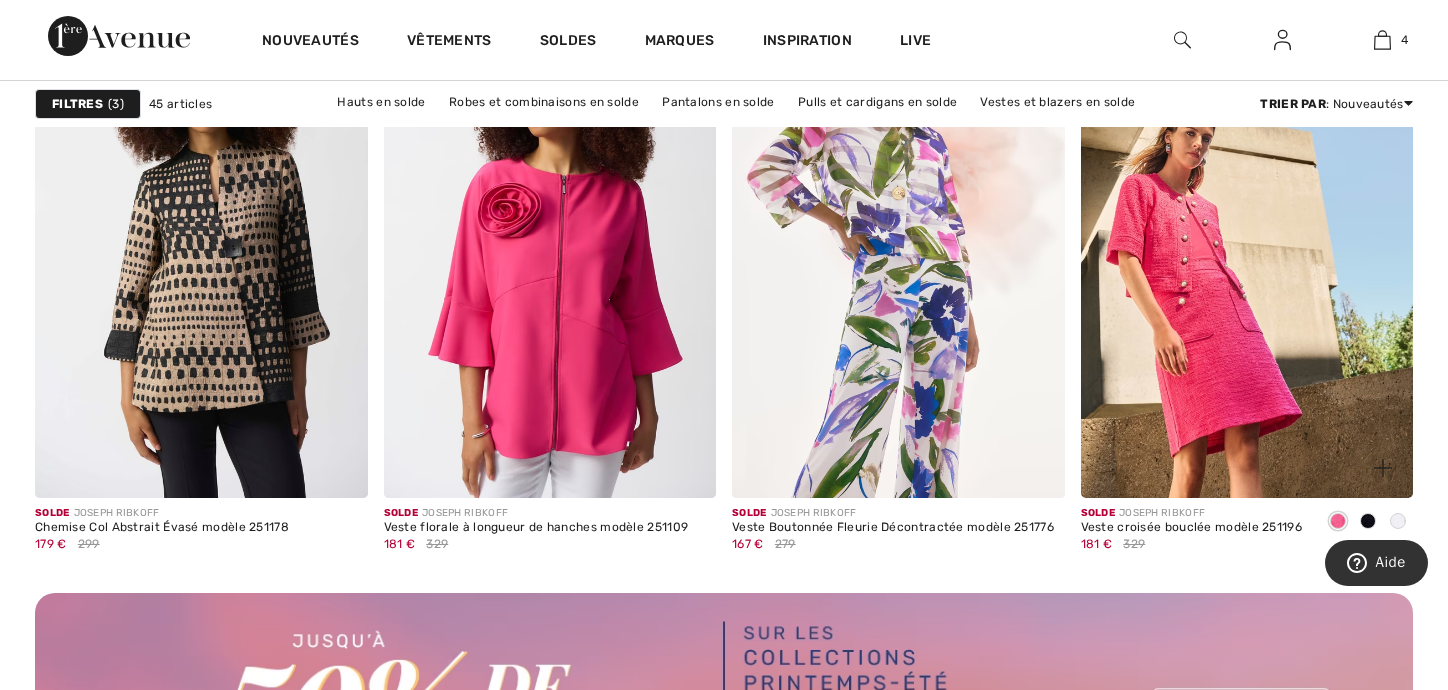 click at bounding box center [1247, 248] 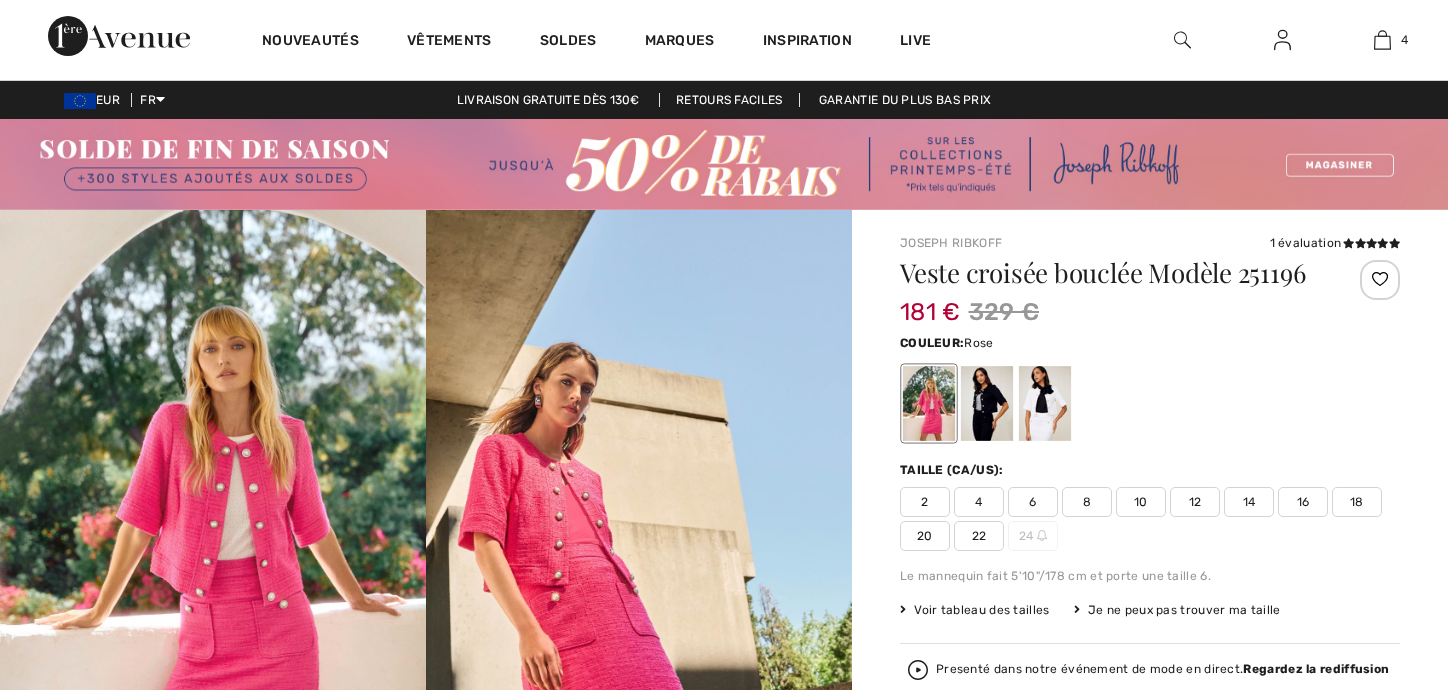 scroll, scrollTop: 0, scrollLeft: 0, axis: both 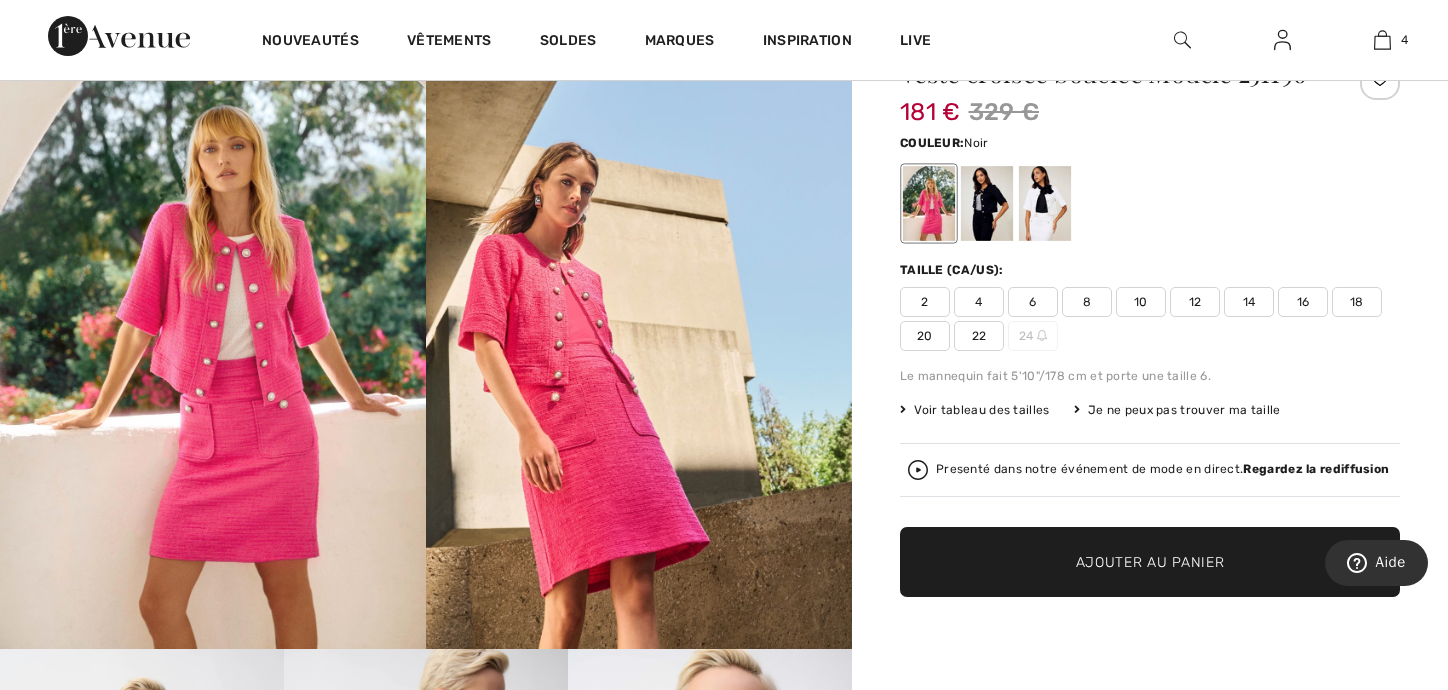 click at bounding box center (987, 203) 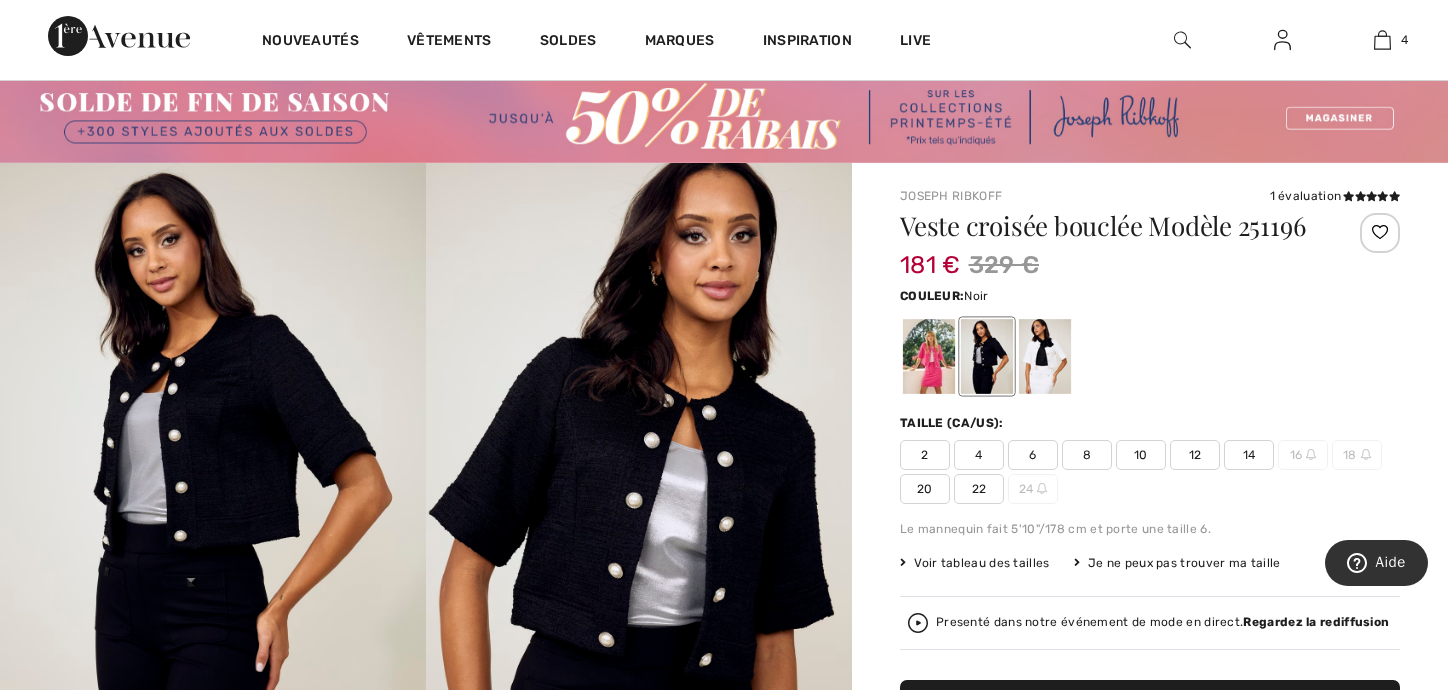 scroll, scrollTop: 0, scrollLeft: 0, axis: both 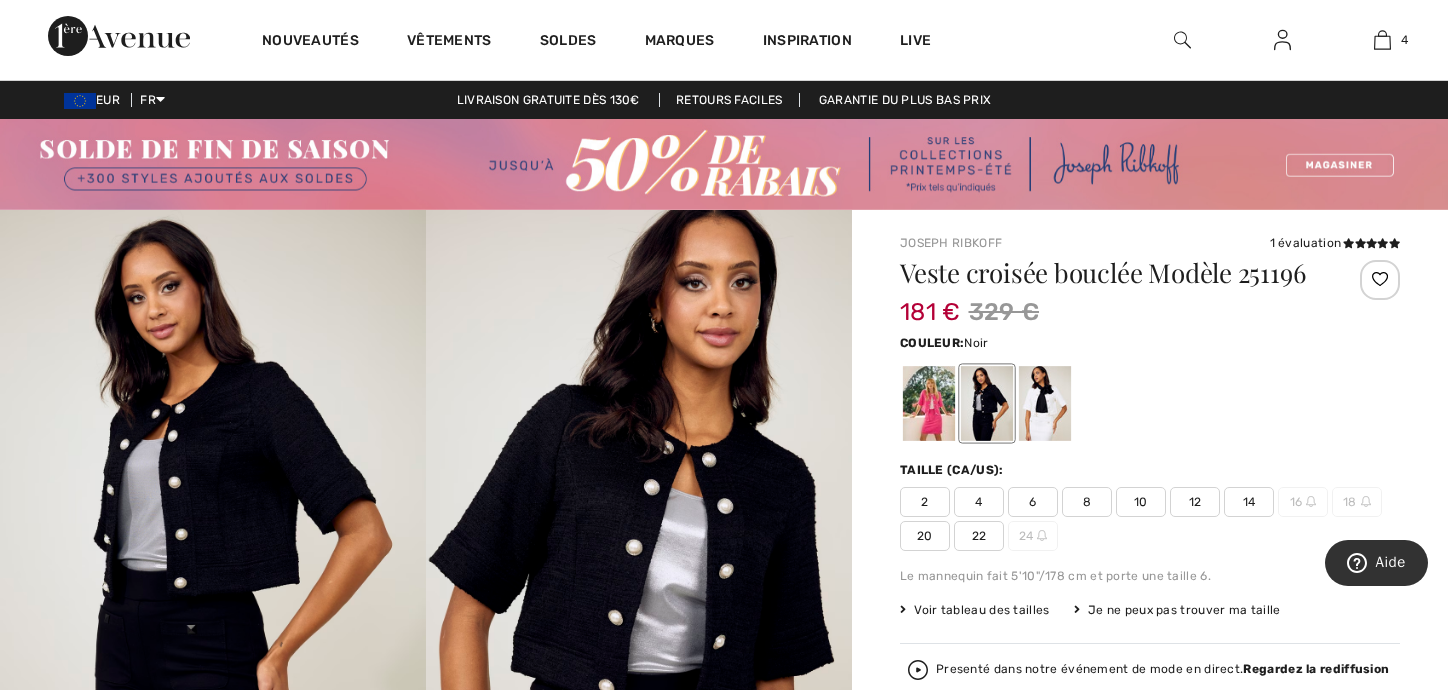 click on "20" at bounding box center (925, 536) 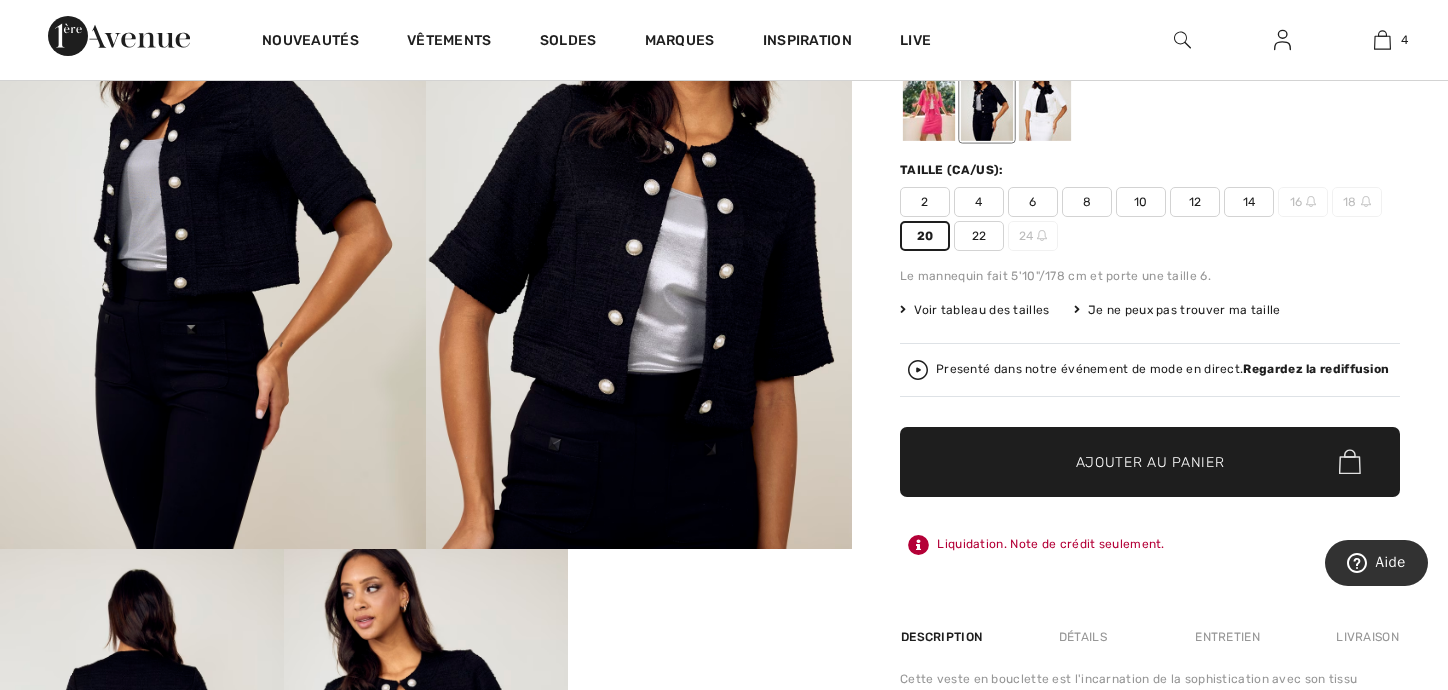 scroll, scrollTop: 500, scrollLeft: 0, axis: vertical 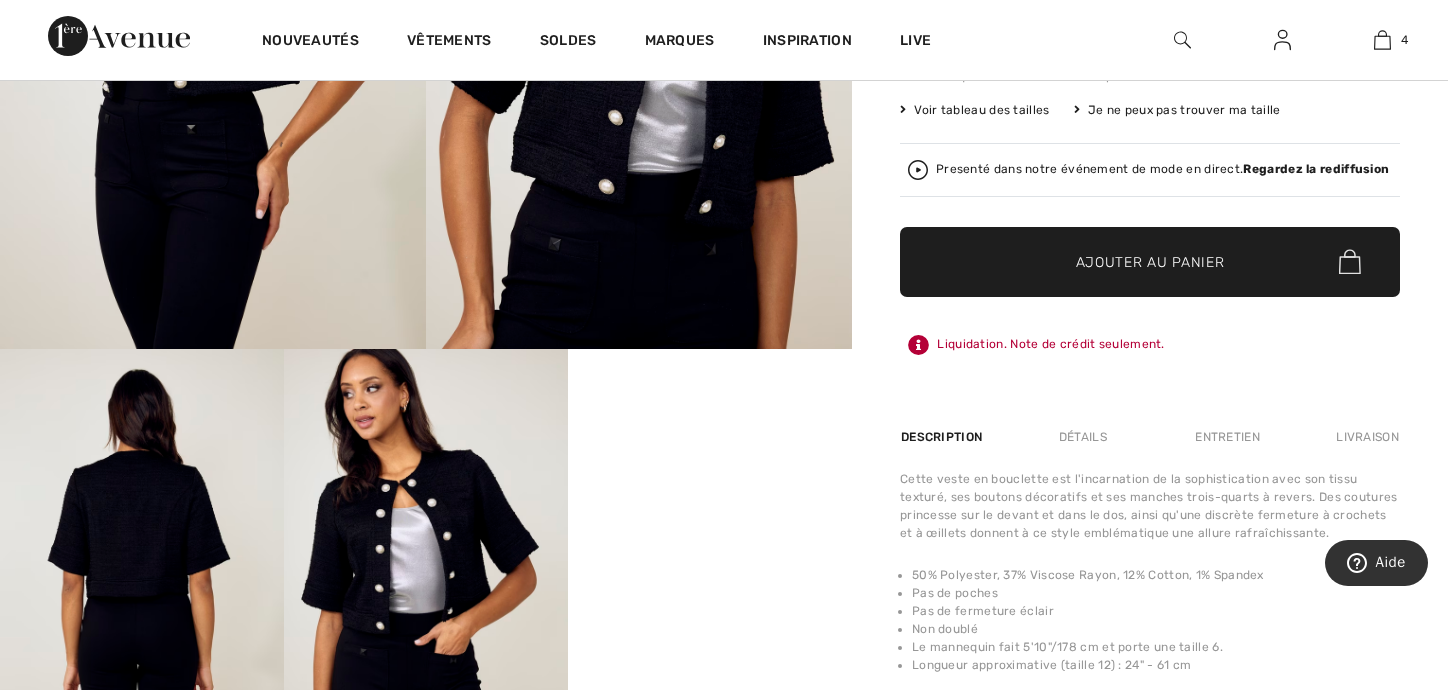 click on "Ajouter au panier" at bounding box center (1150, 261) 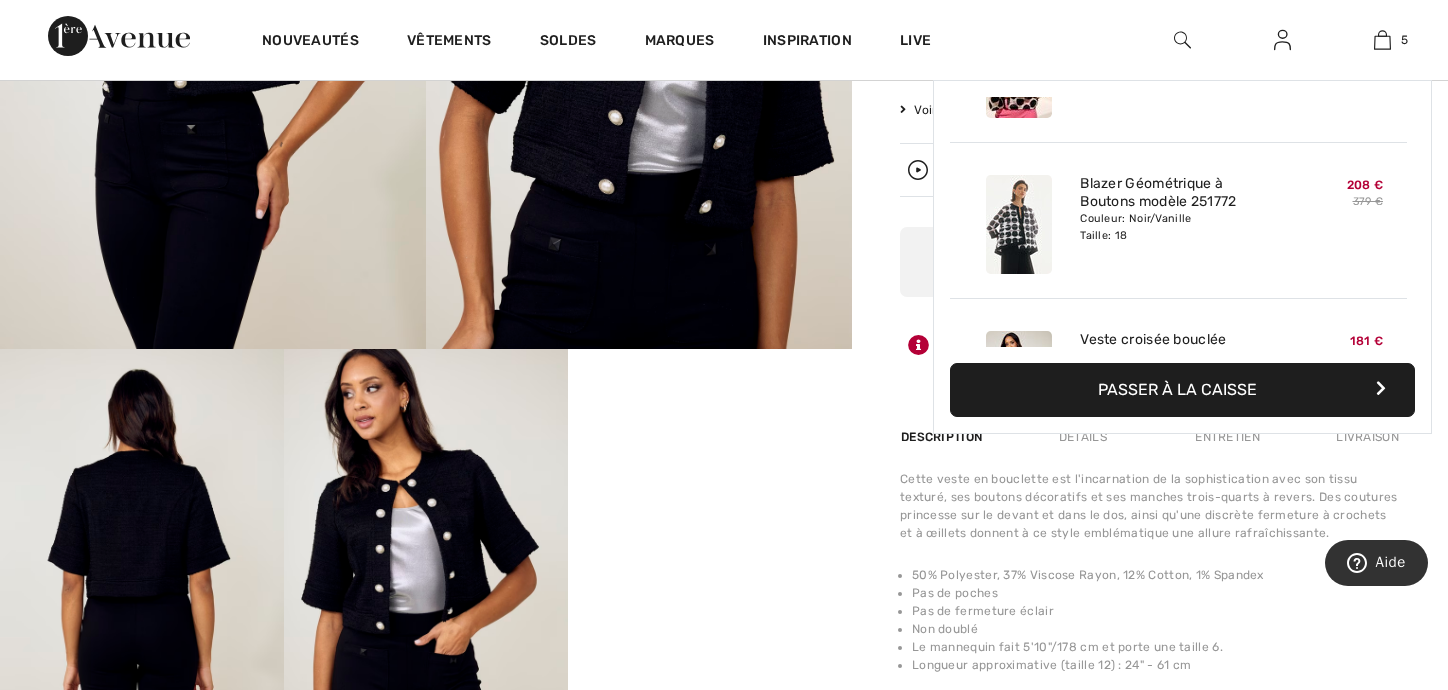 scroll, scrollTop: 528, scrollLeft: 0, axis: vertical 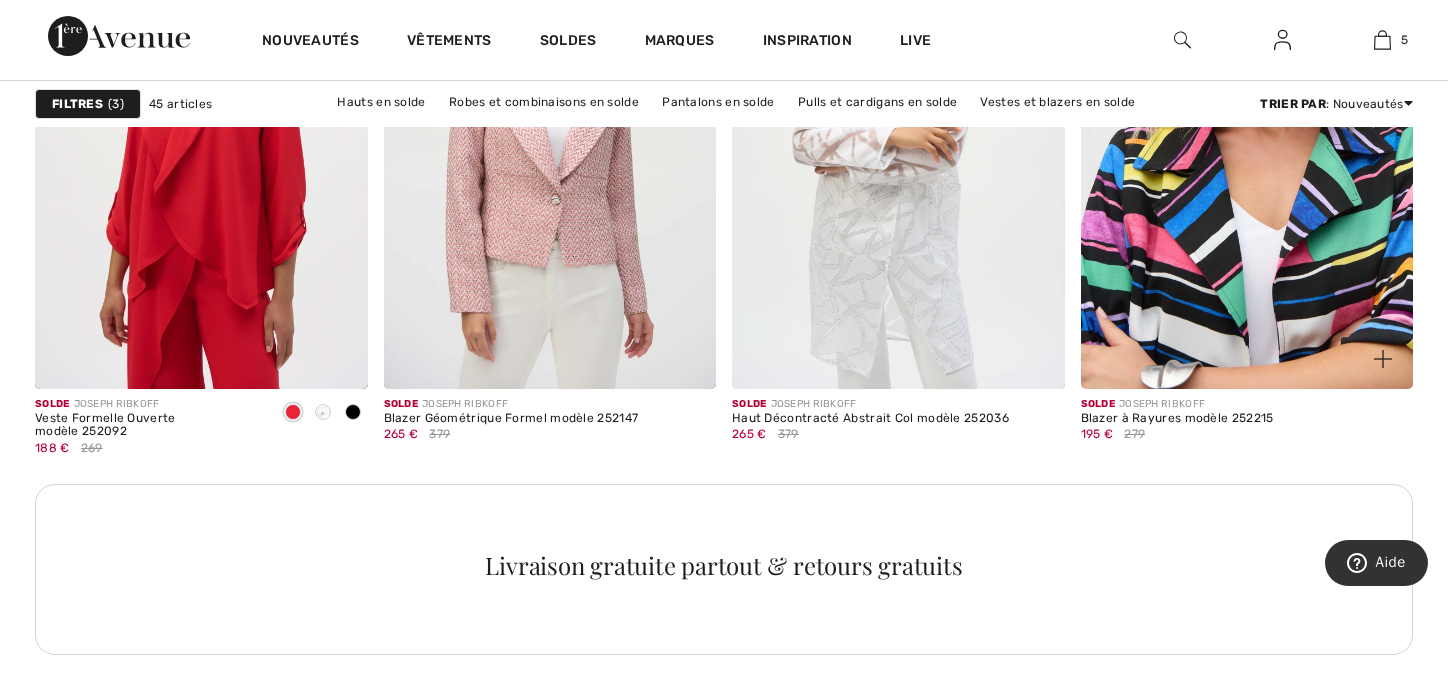 click at bounding box center (1247, 139) 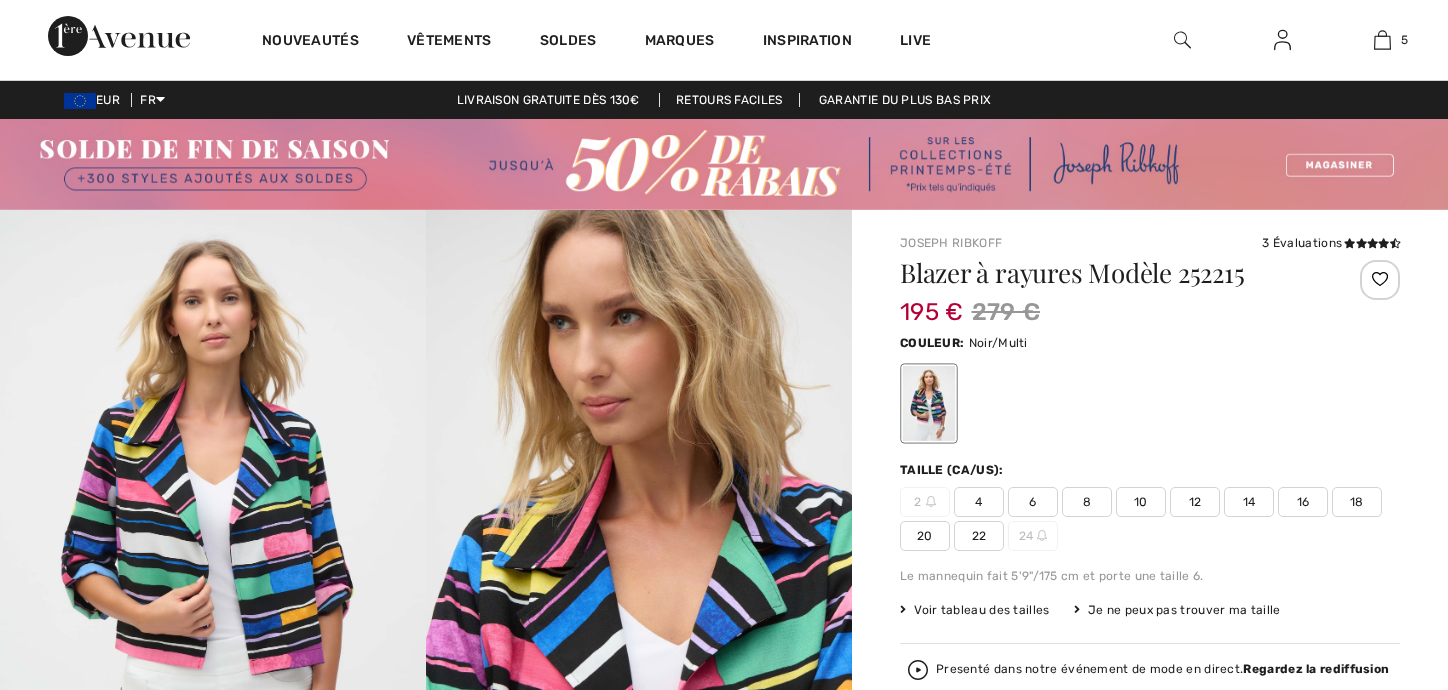 scroll, scrollTop: 0, scrollLeft: 0, axis: both 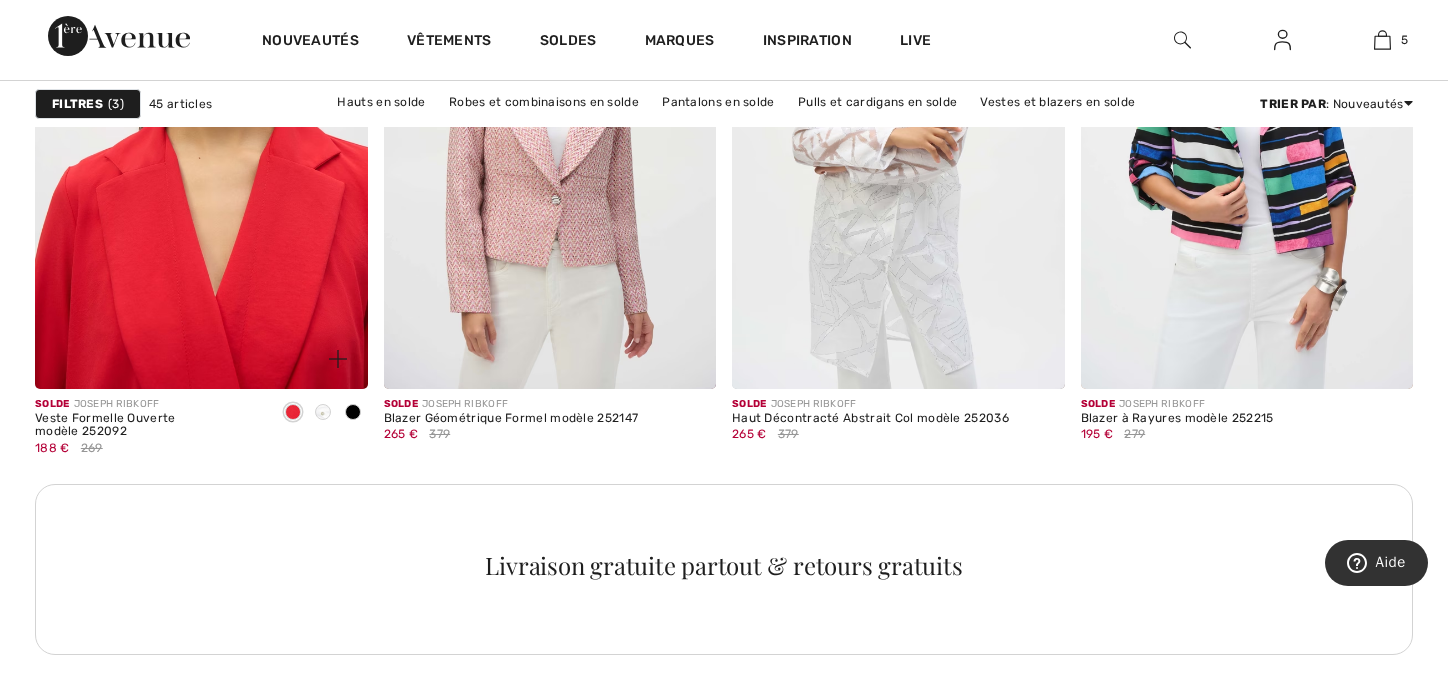 click at bounding box center (201, 139) 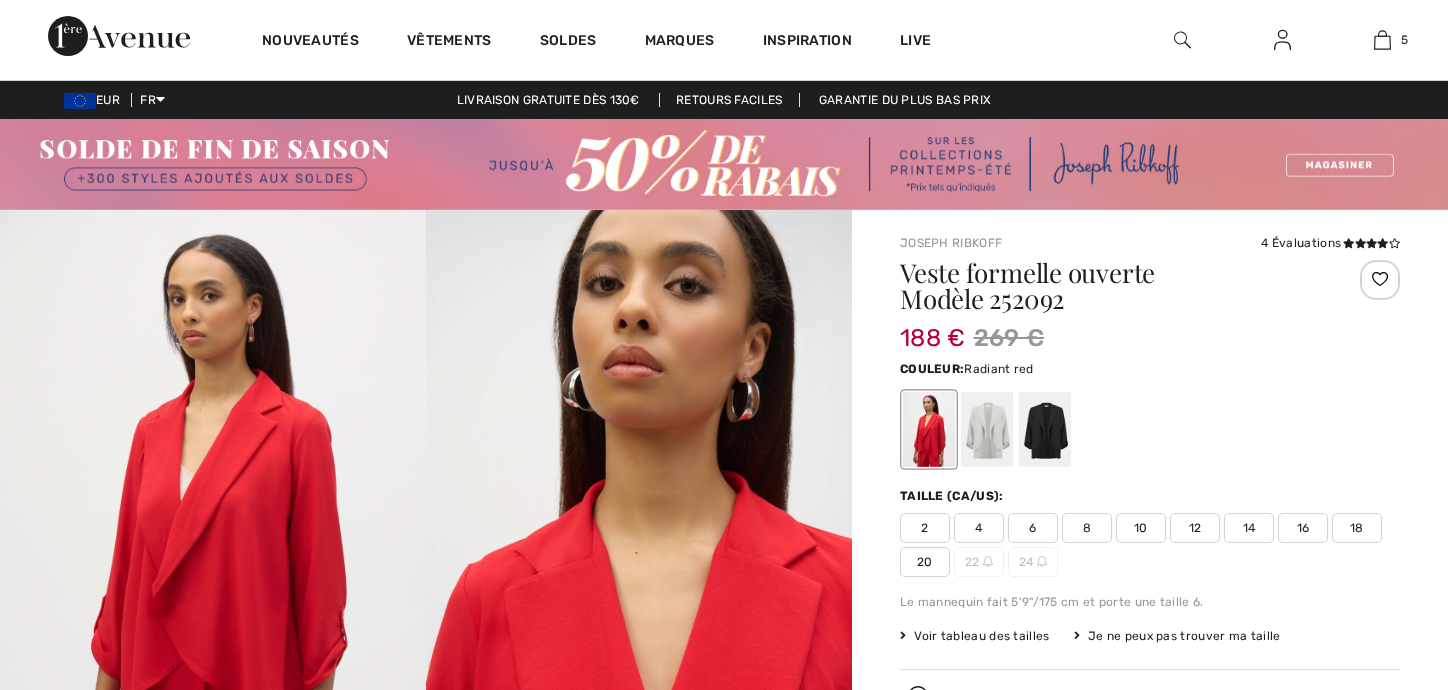 scroll, scrollTop: 0, scrollLeft: 0, axis: both 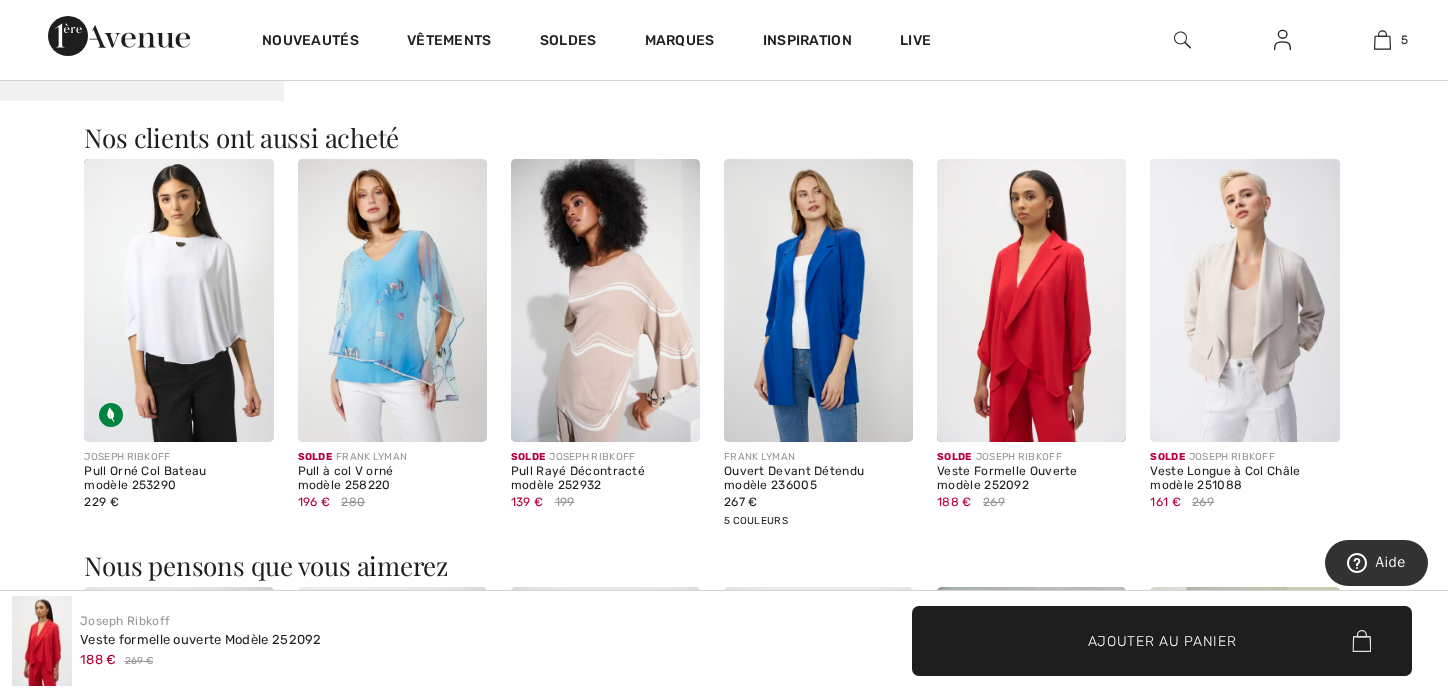 click at bounding box center [1244, 301] 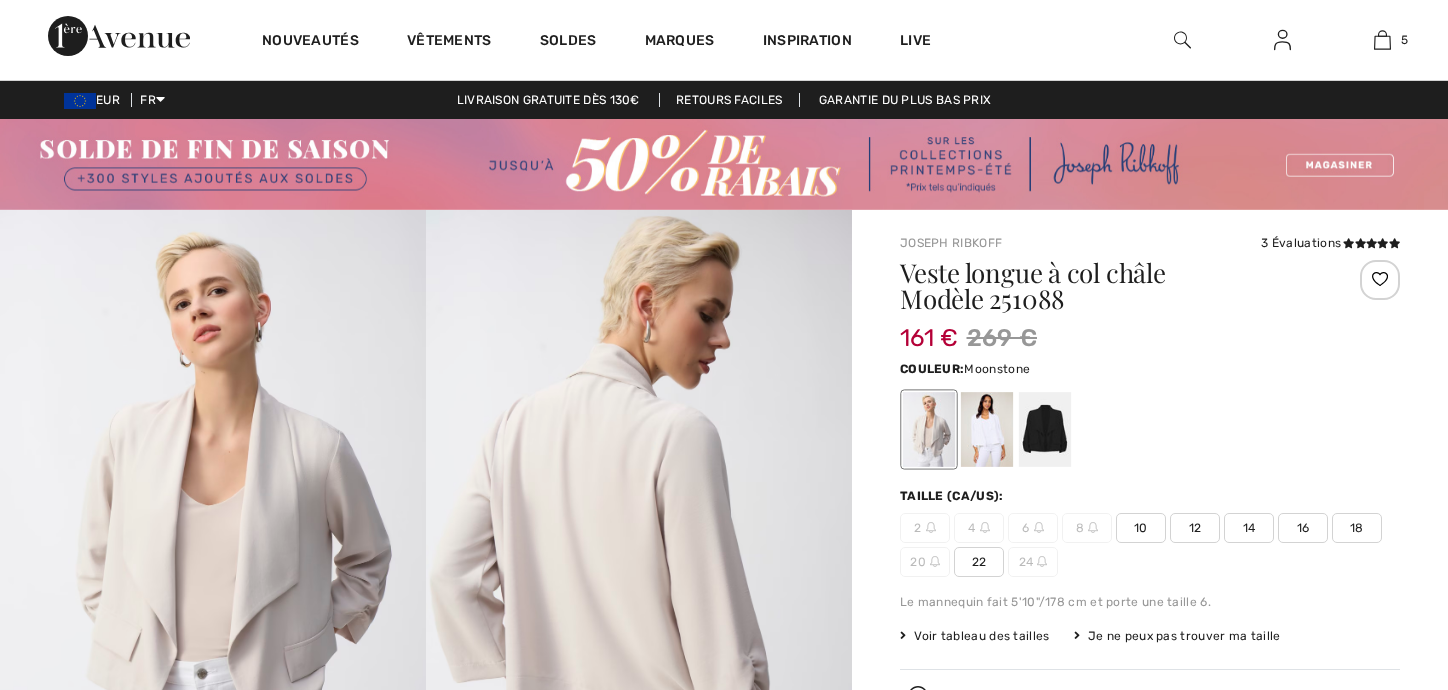 scroll, scrollTop: 0, scrollLeft: 0, axis: both 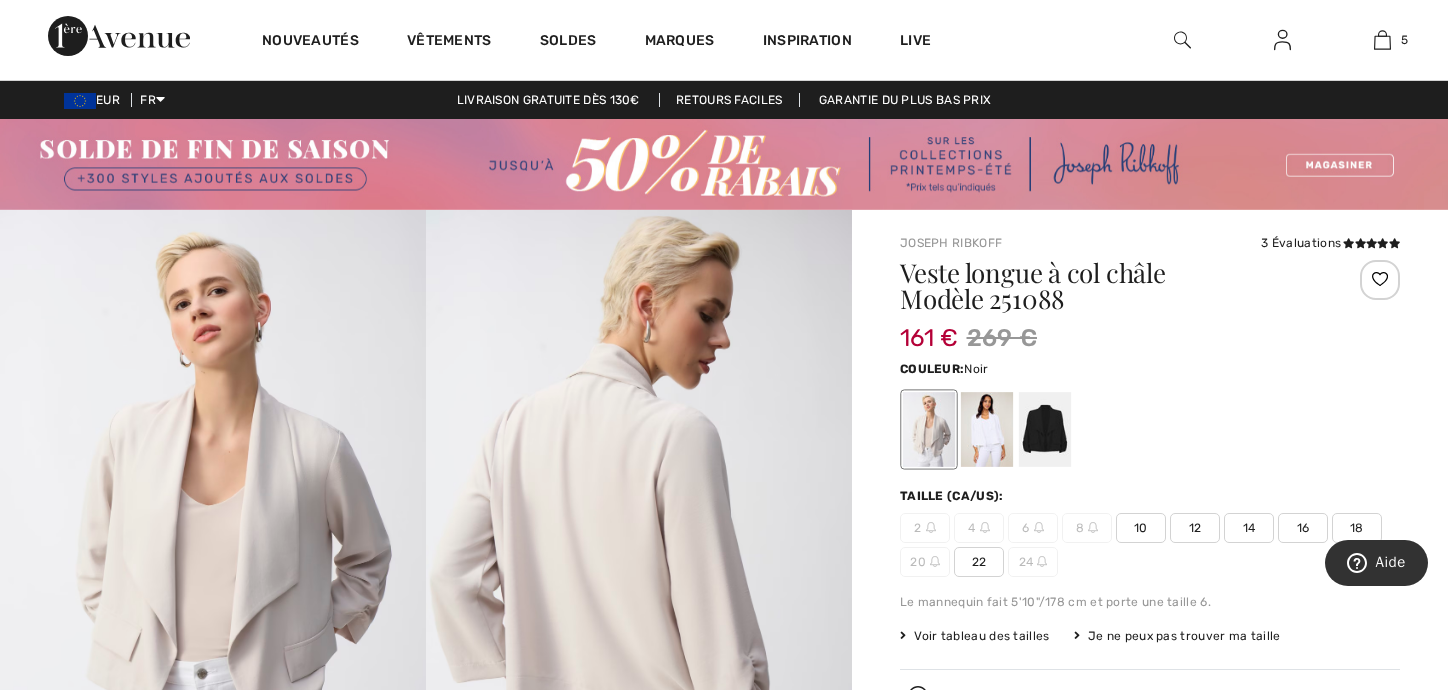 click at bounding box center [1045, 429] 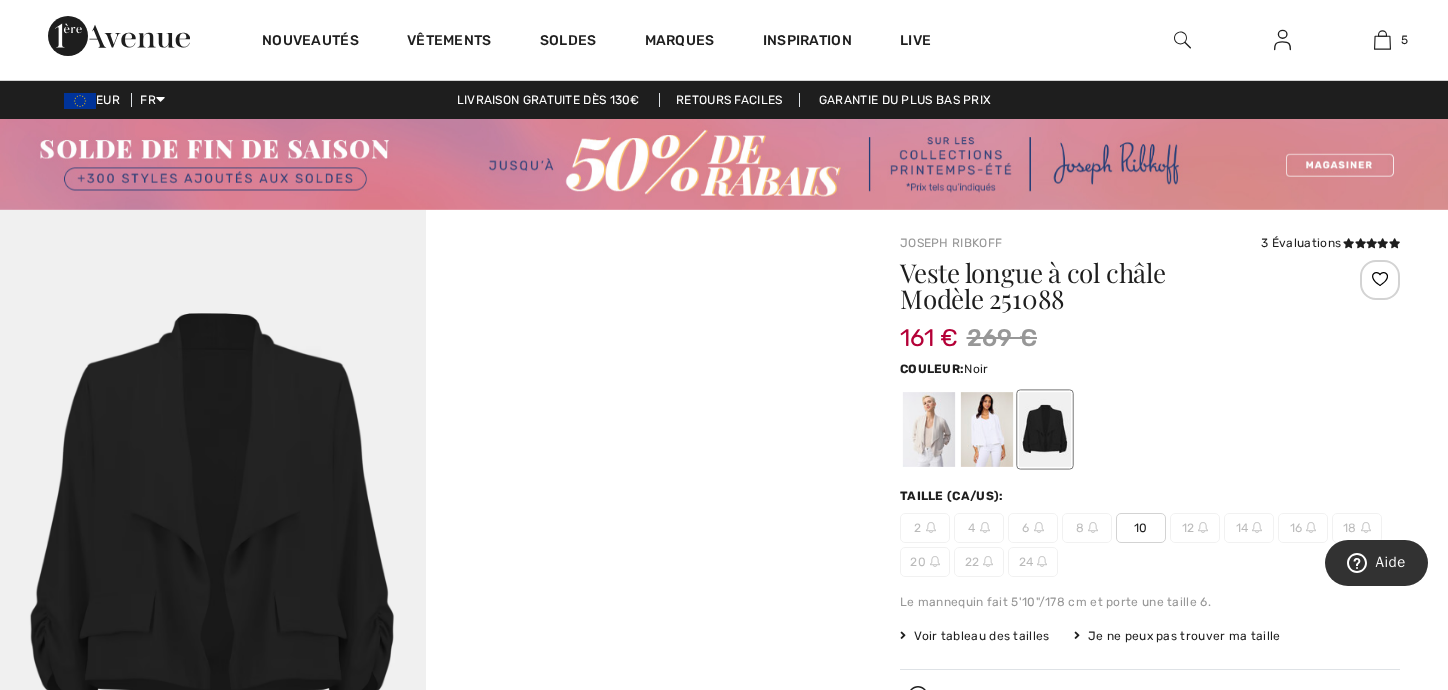 scroll, scrollTop: 100, scrollLeft: 0, axis: vertical 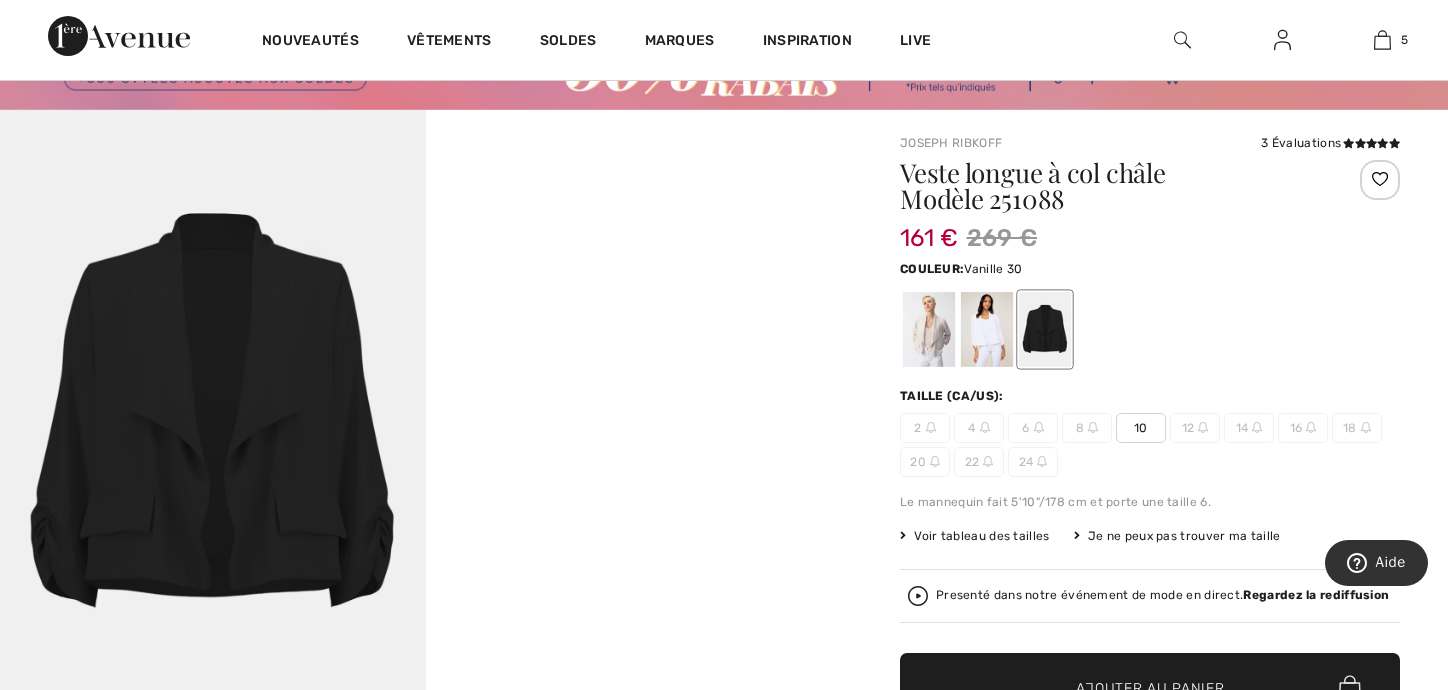 click at bounding box center [987, 329] 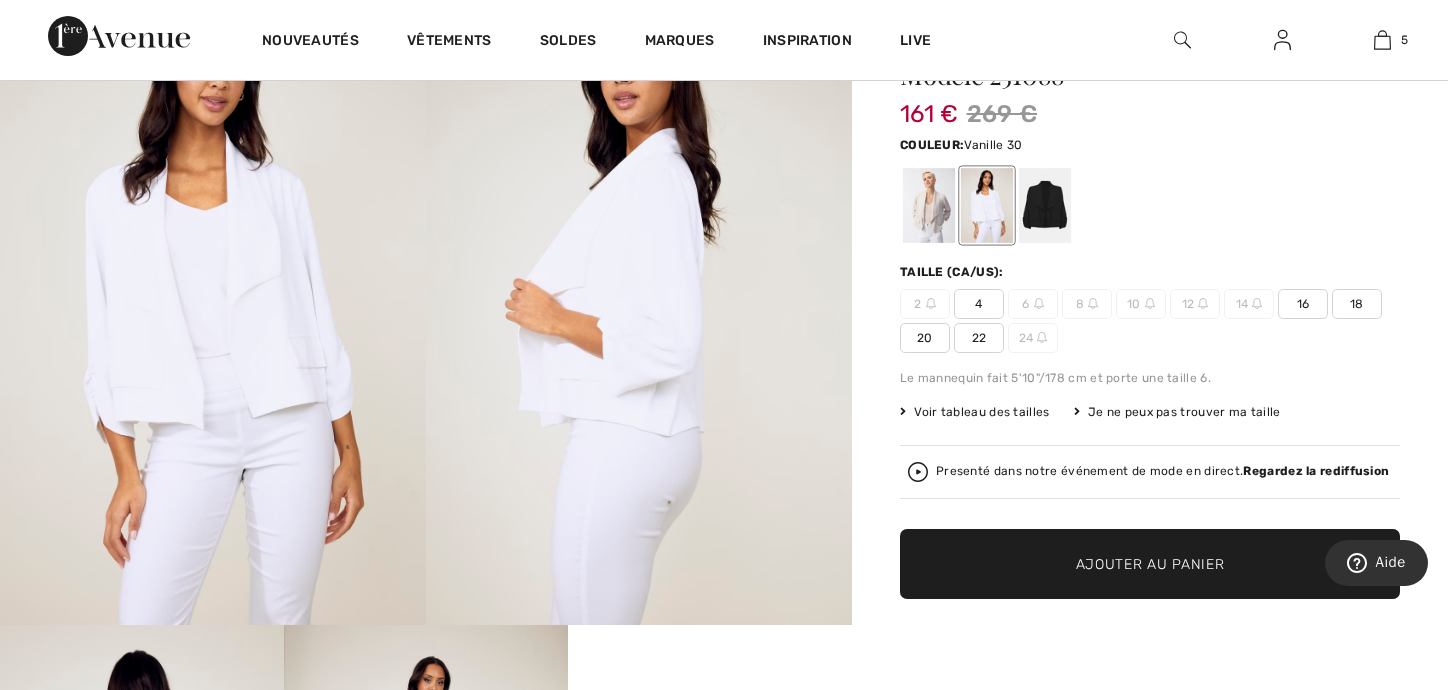 scroll, scrollTop: 100, scrollLeft: 0, axis: vertical 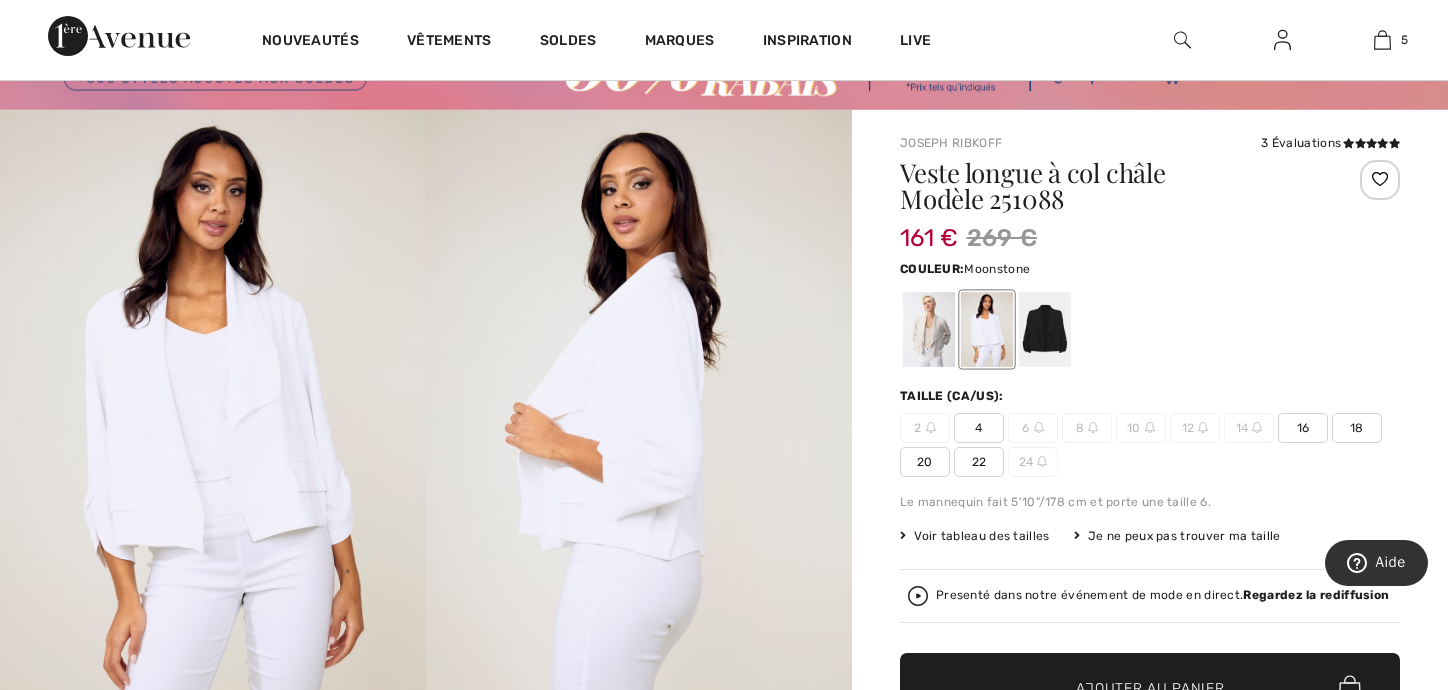 click at bounding box center [929, 329] 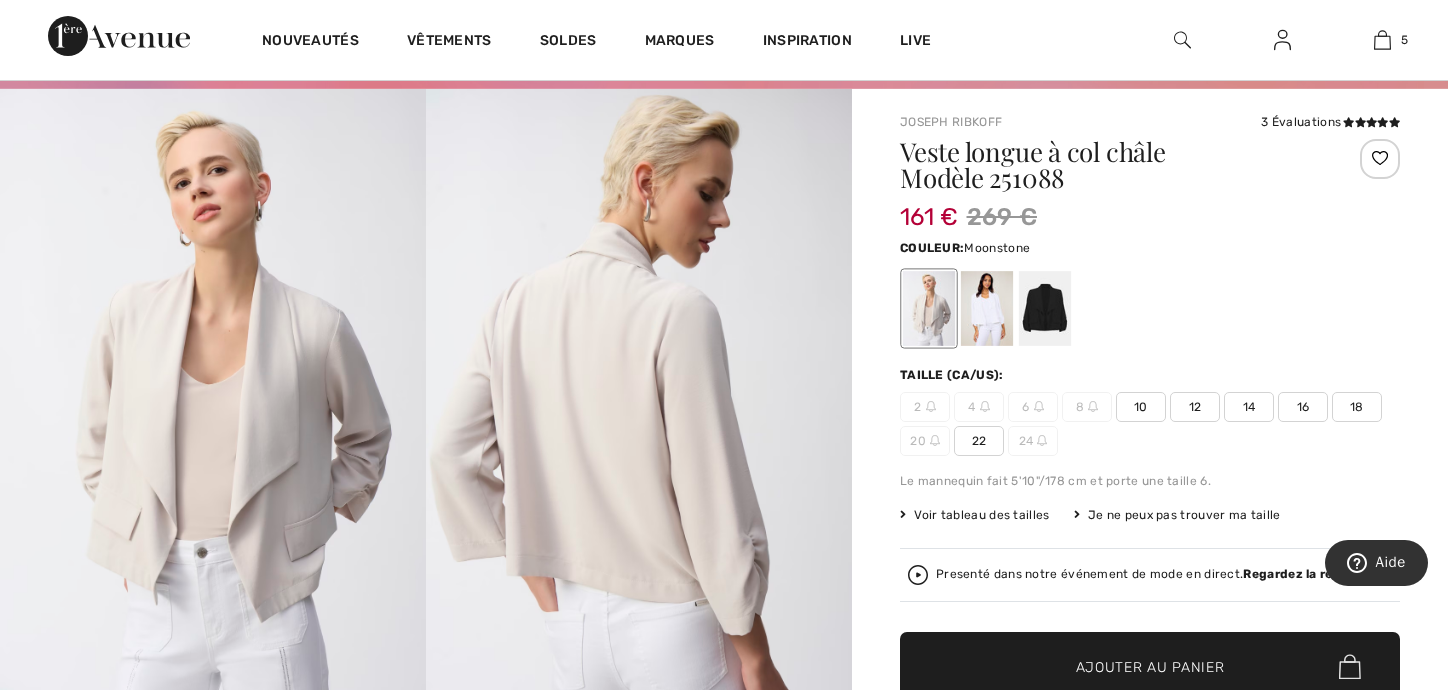 scroll, scrollTop: 0, scrollLeft: 0, axis: both 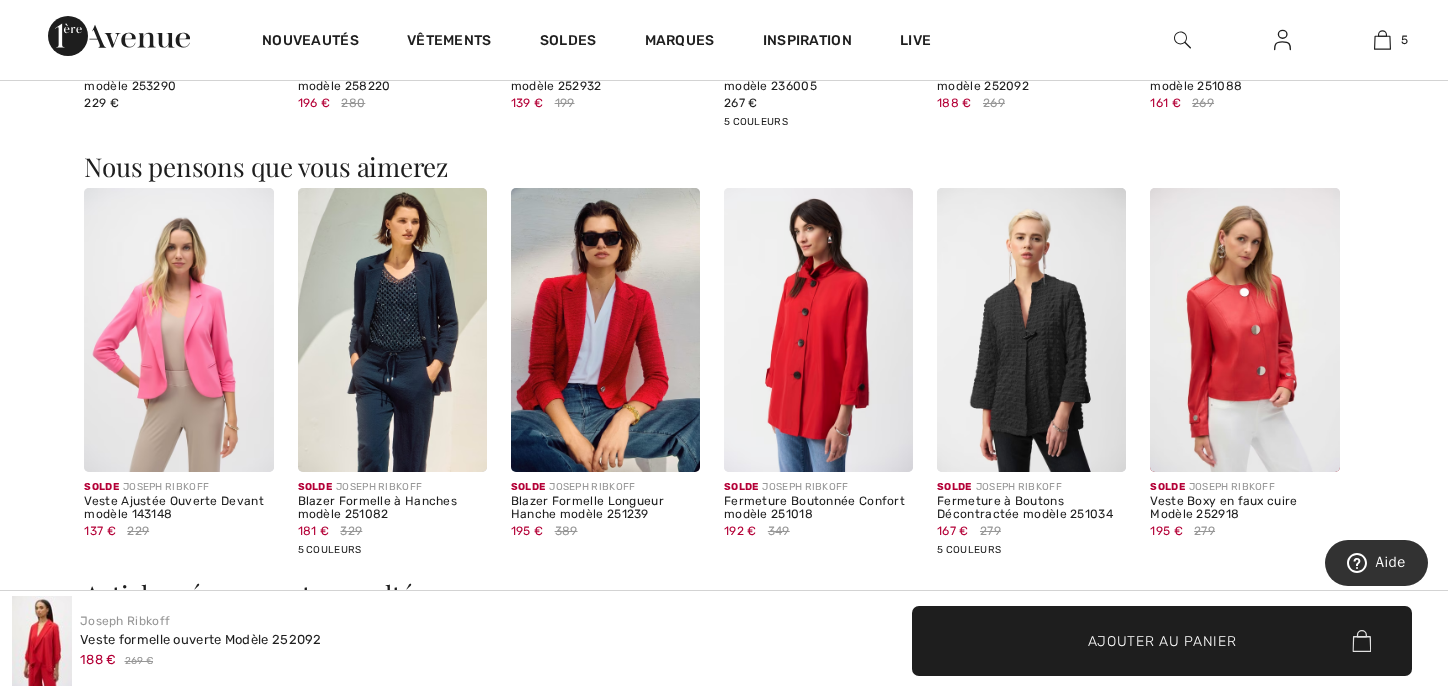click at bounding box center [1244, 330] 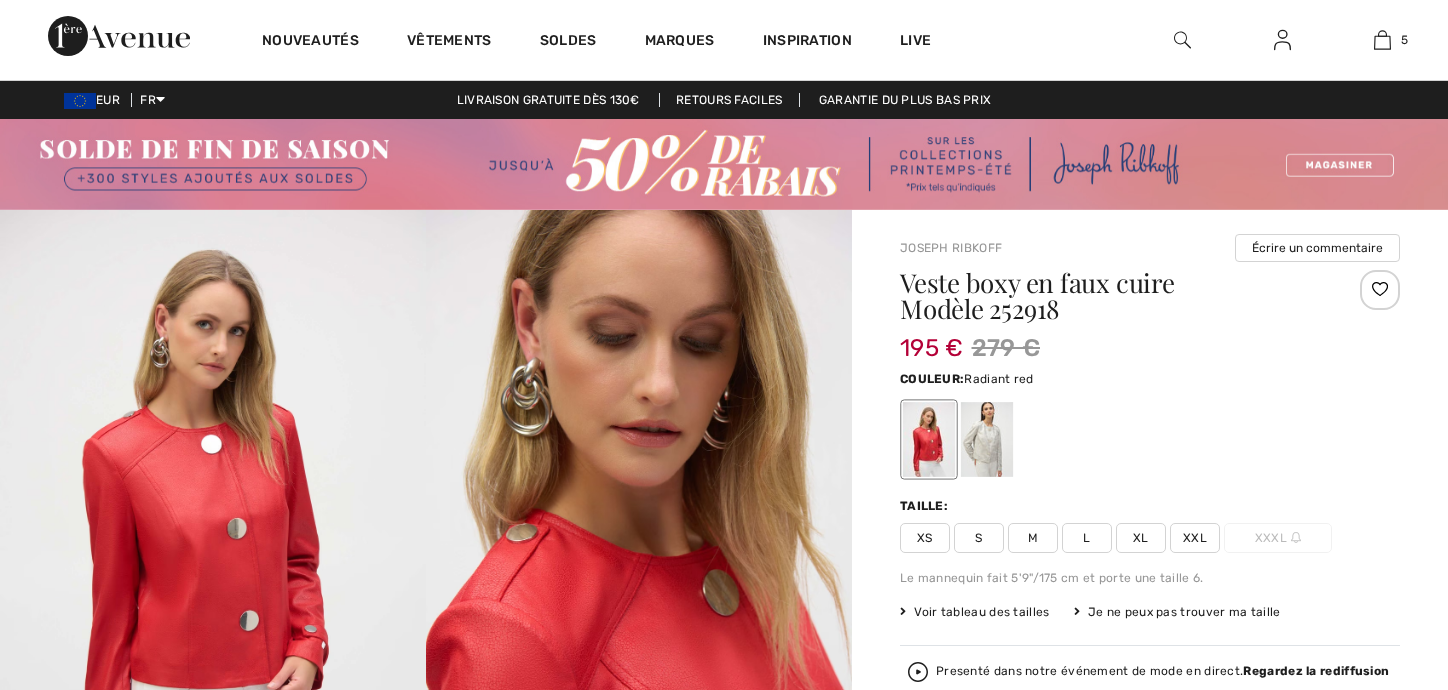 scroll, scrollTop: 0, scrollLeft: 0, axis: both 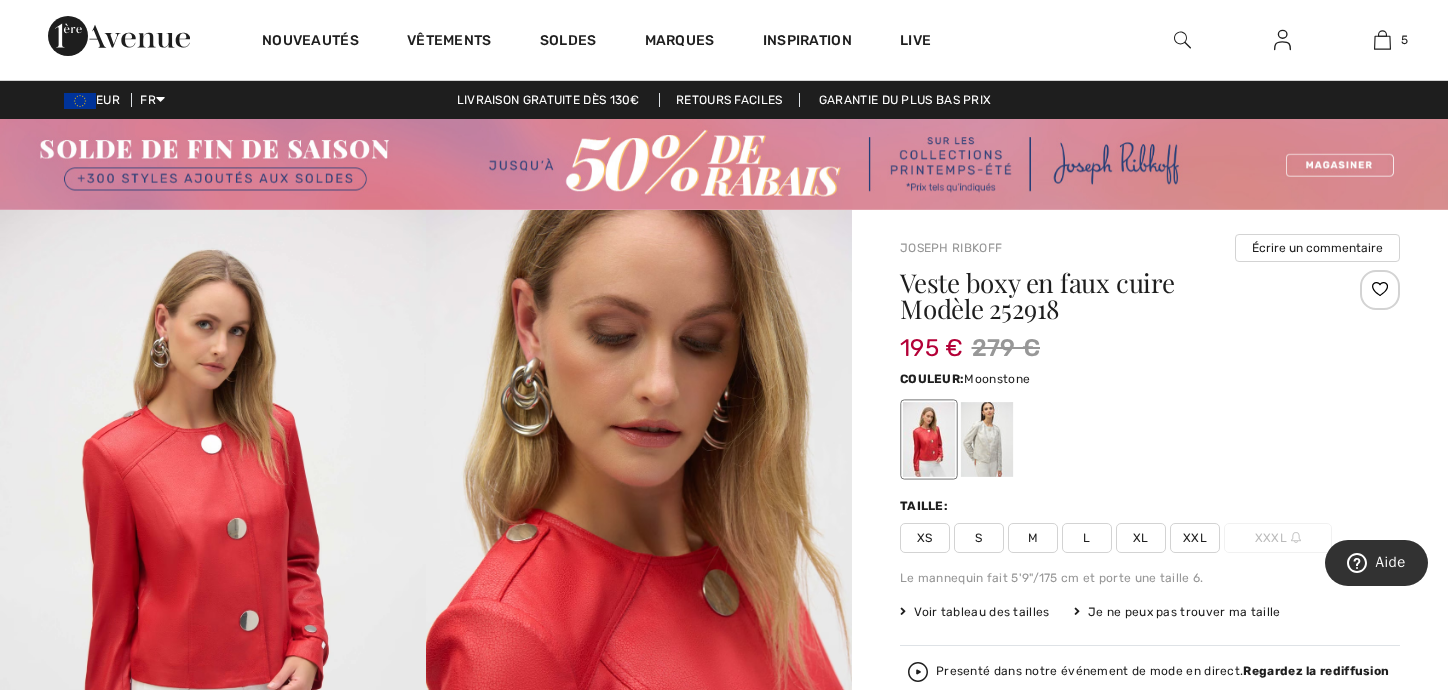 click at bounding box center (987, 439) 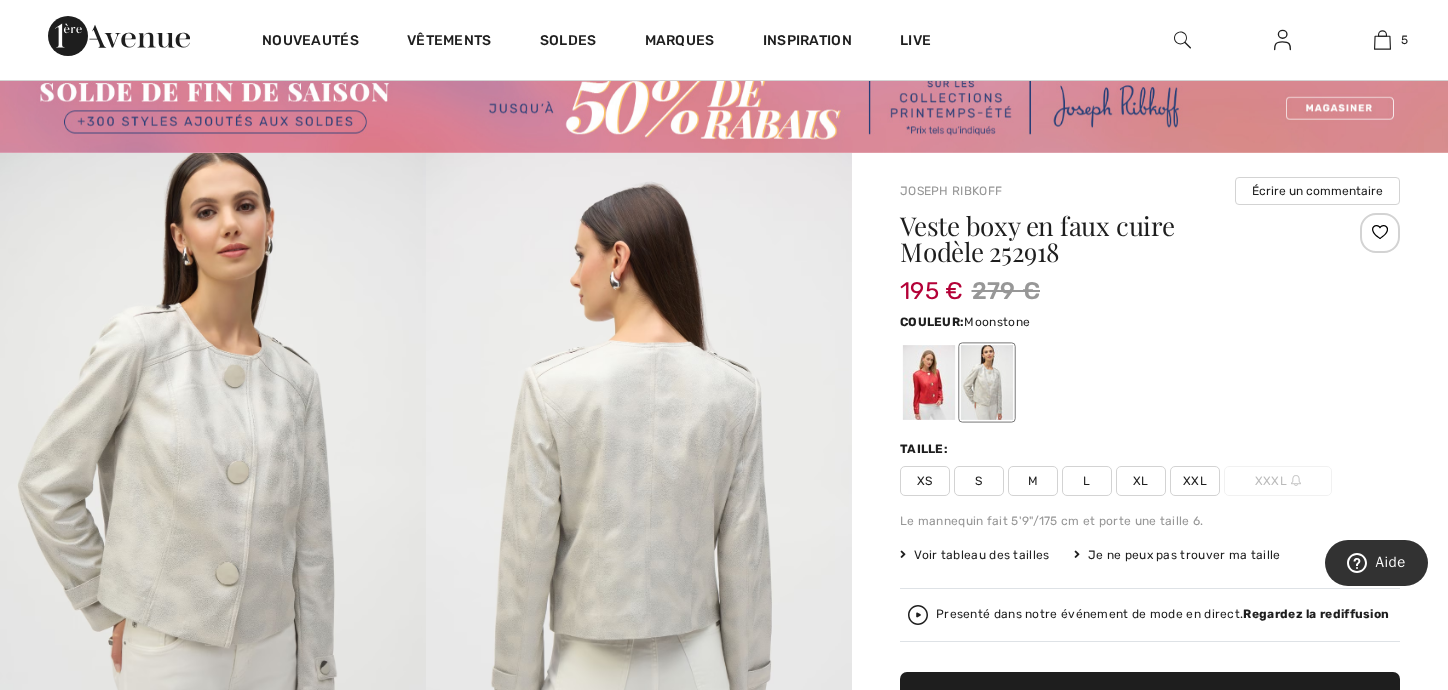 scroll, scrollTop: 0, scrollLeft: 0, axis: both 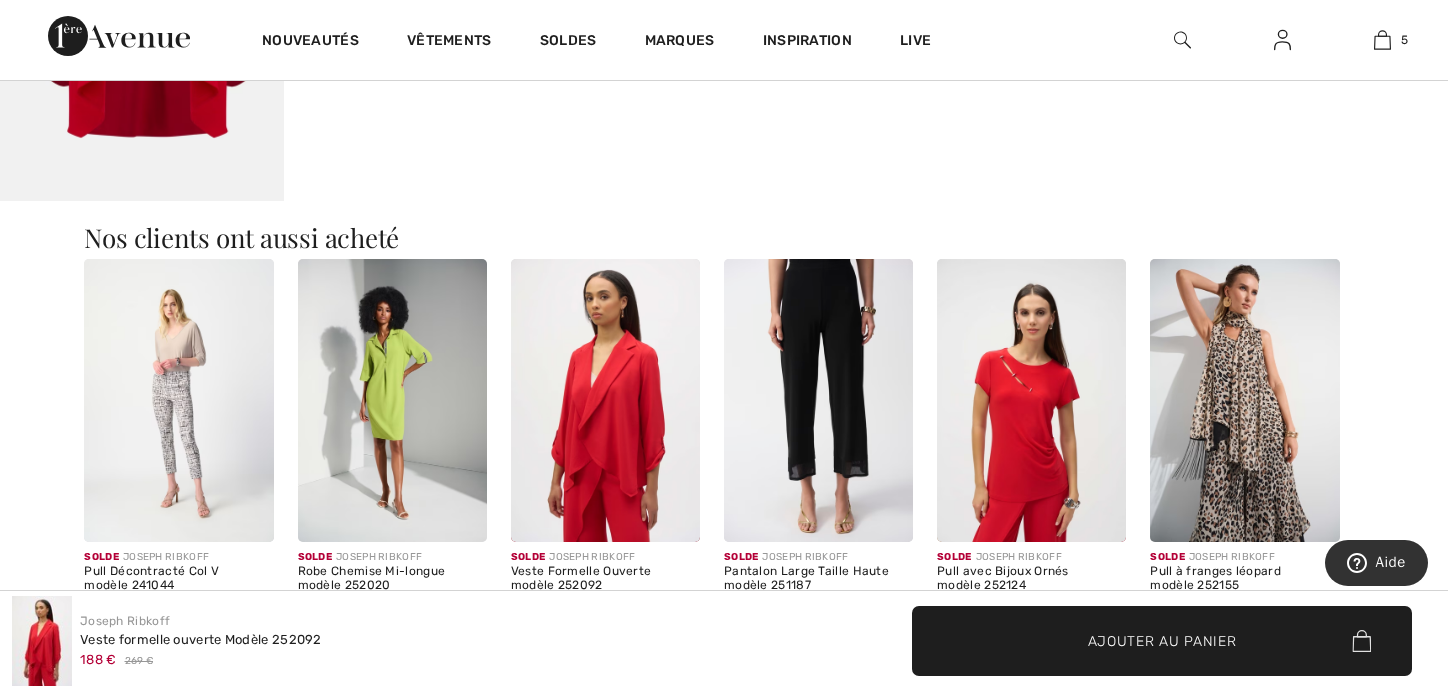click at bounding box center [392, 401] 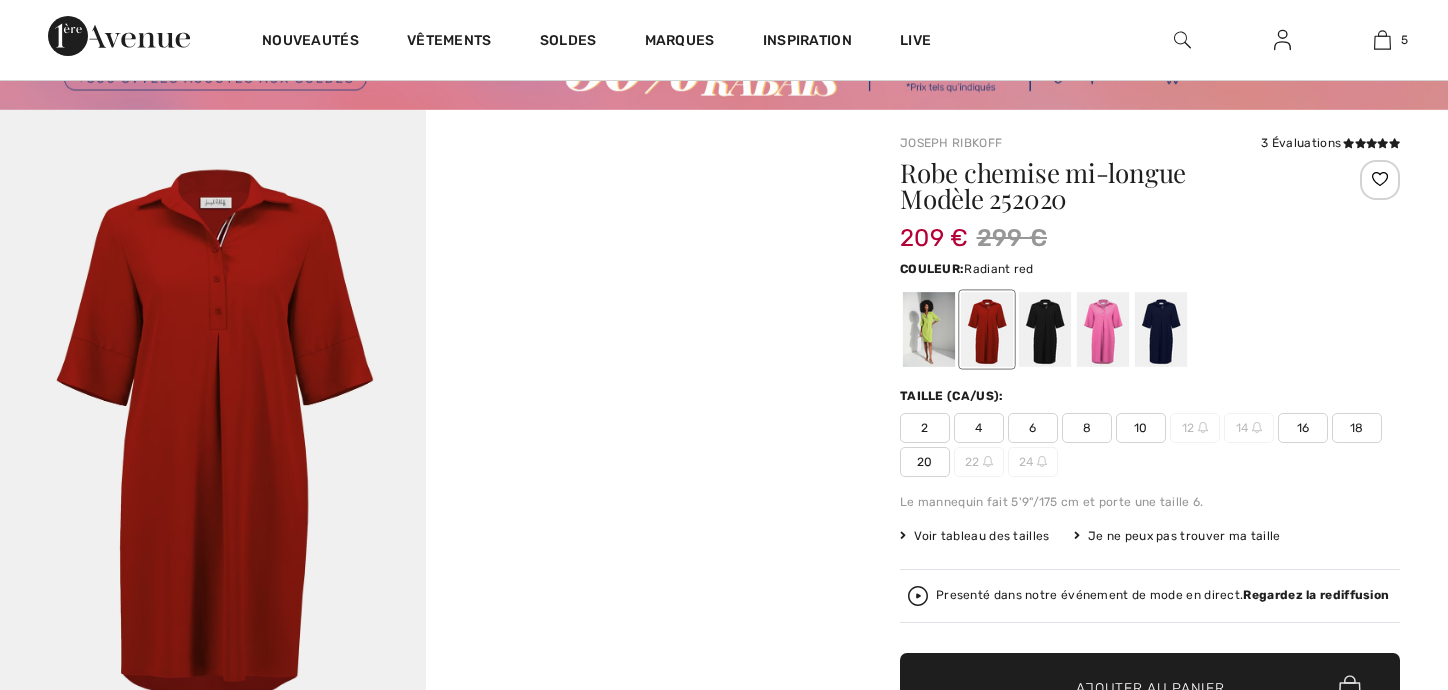 scroll, scrollTop: 100, scrollLeft: 0, axis: vertical 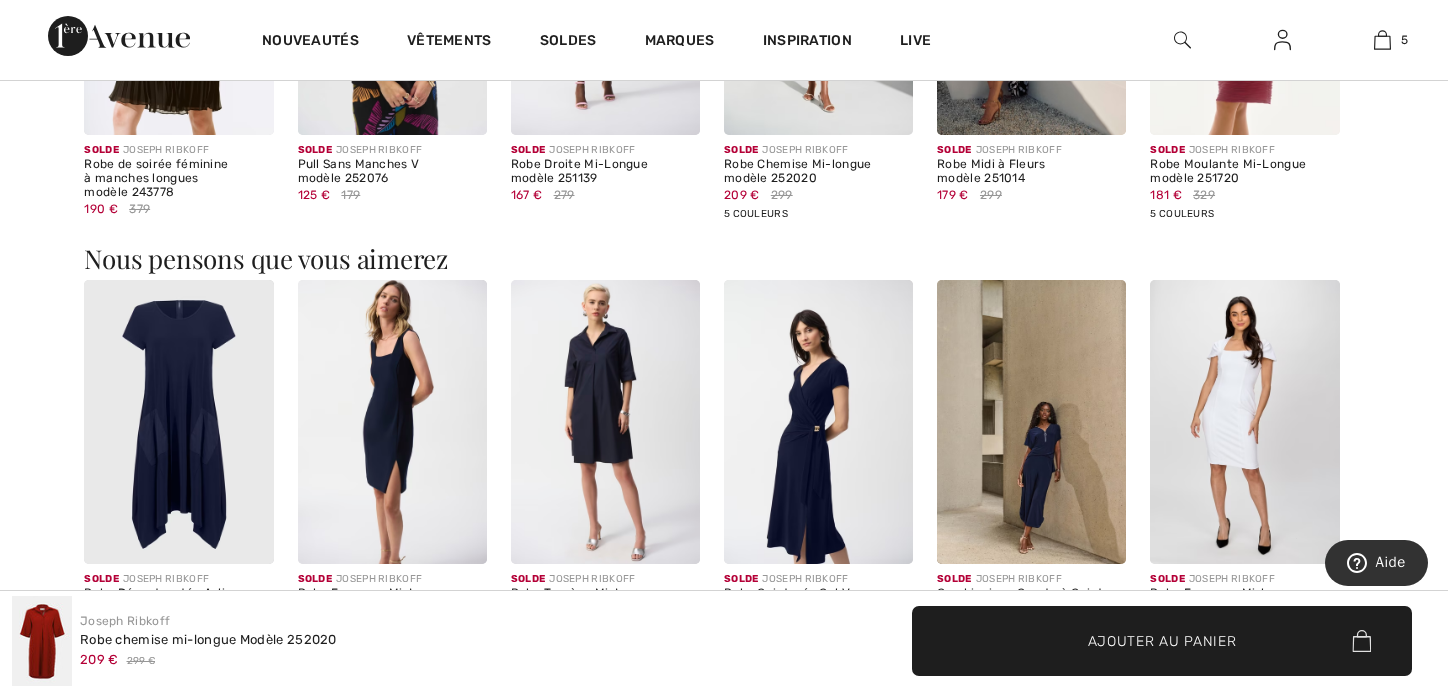 click at bounding box center (392, 422) 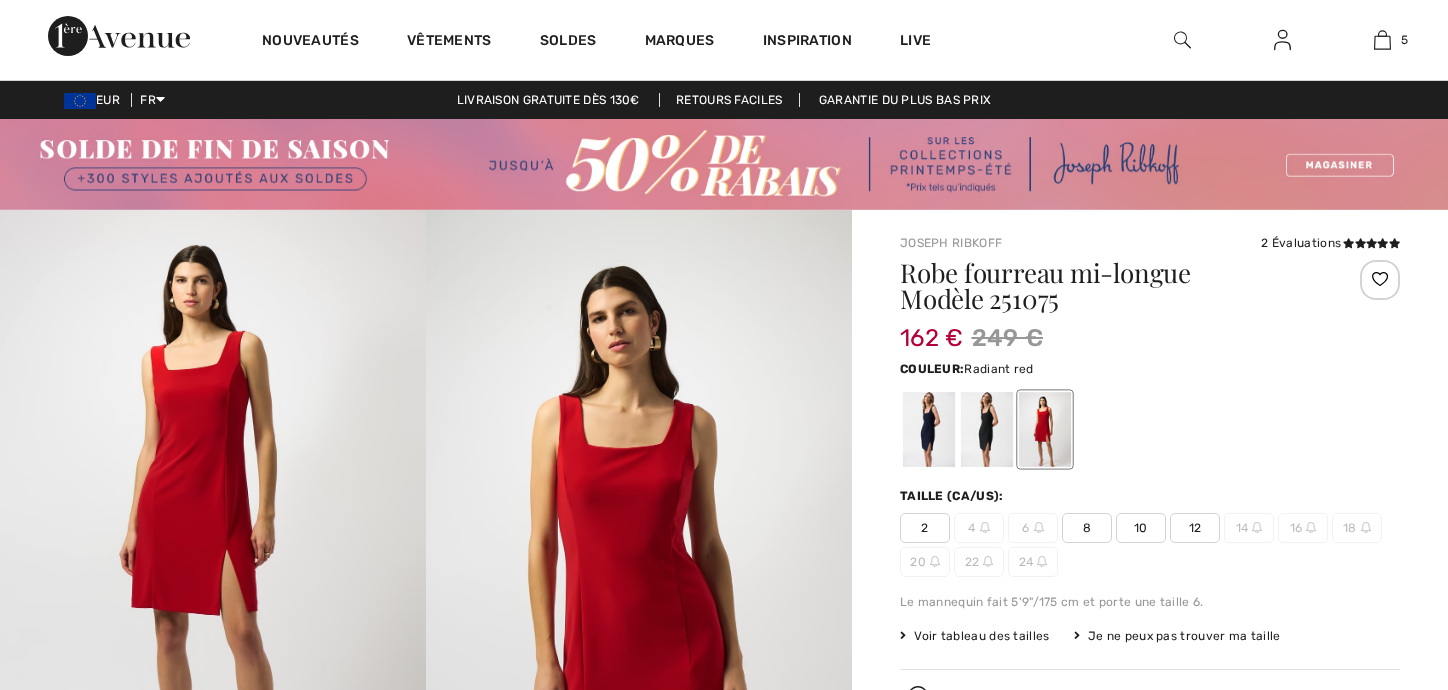 scroll, scrollTop: 0, scrollLeft: 0, axis: both 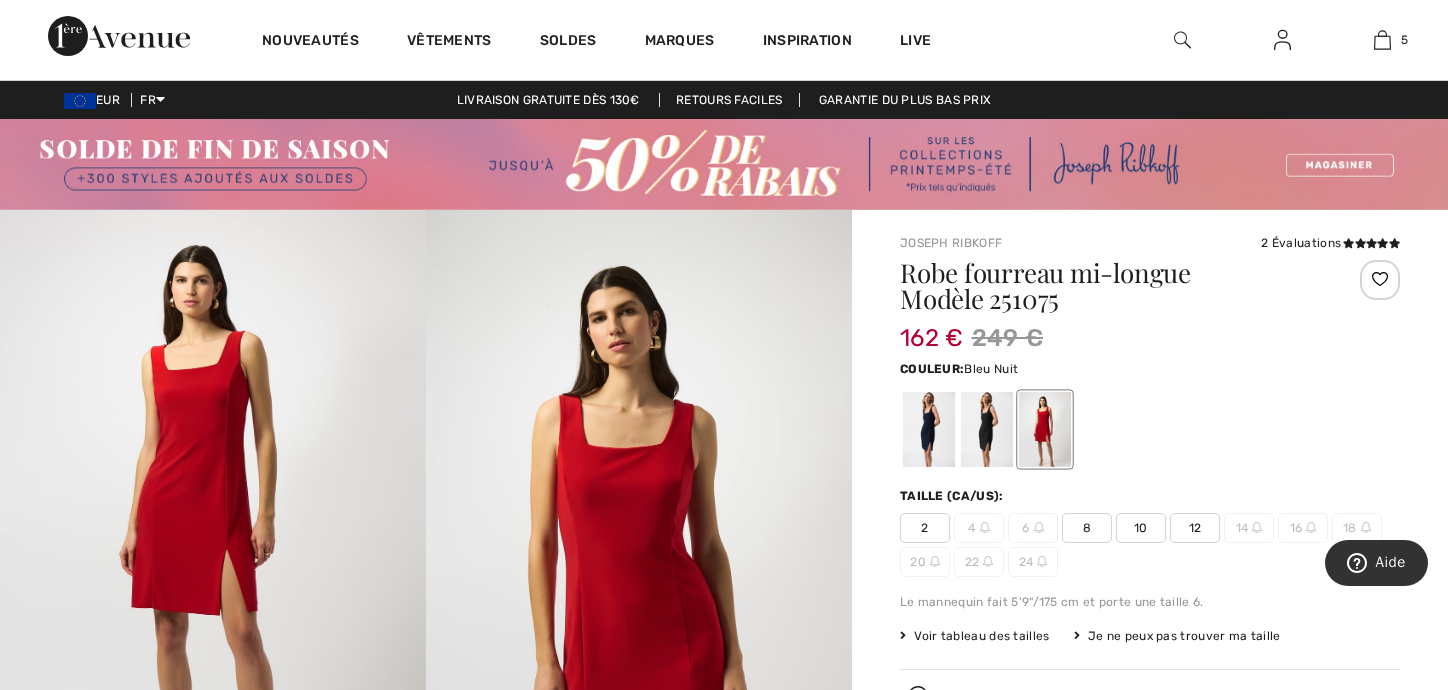 click at bounding box center (929, 429) 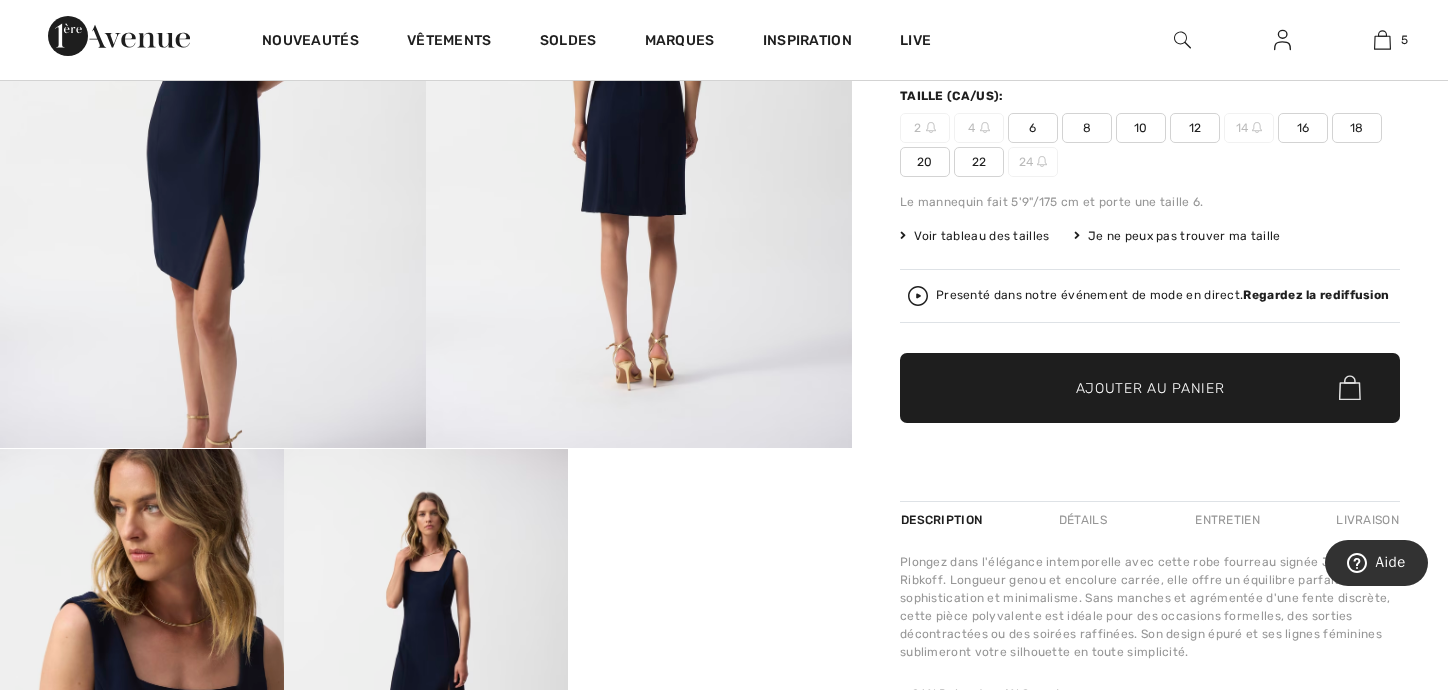 scroll, scrollTop: 100, scrollLeft: 0, axis: vertical 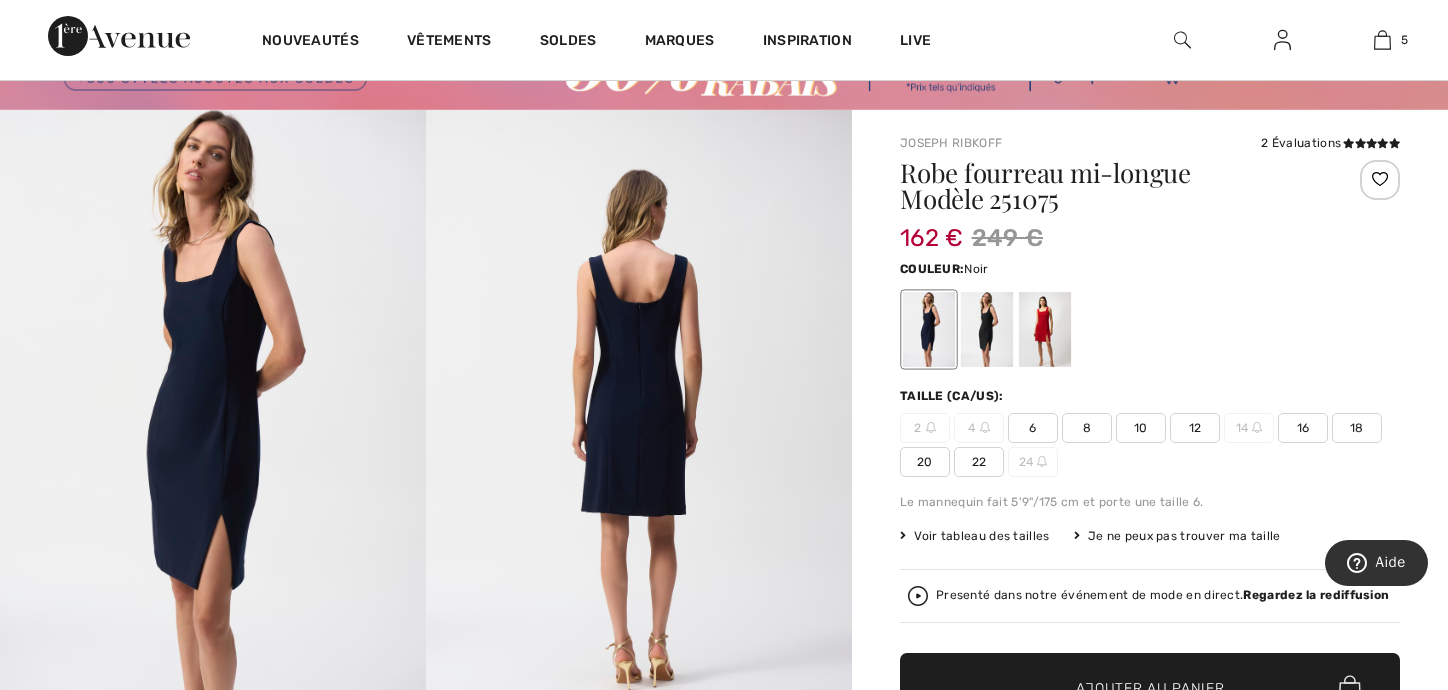 click at bounding box center [987, 329] 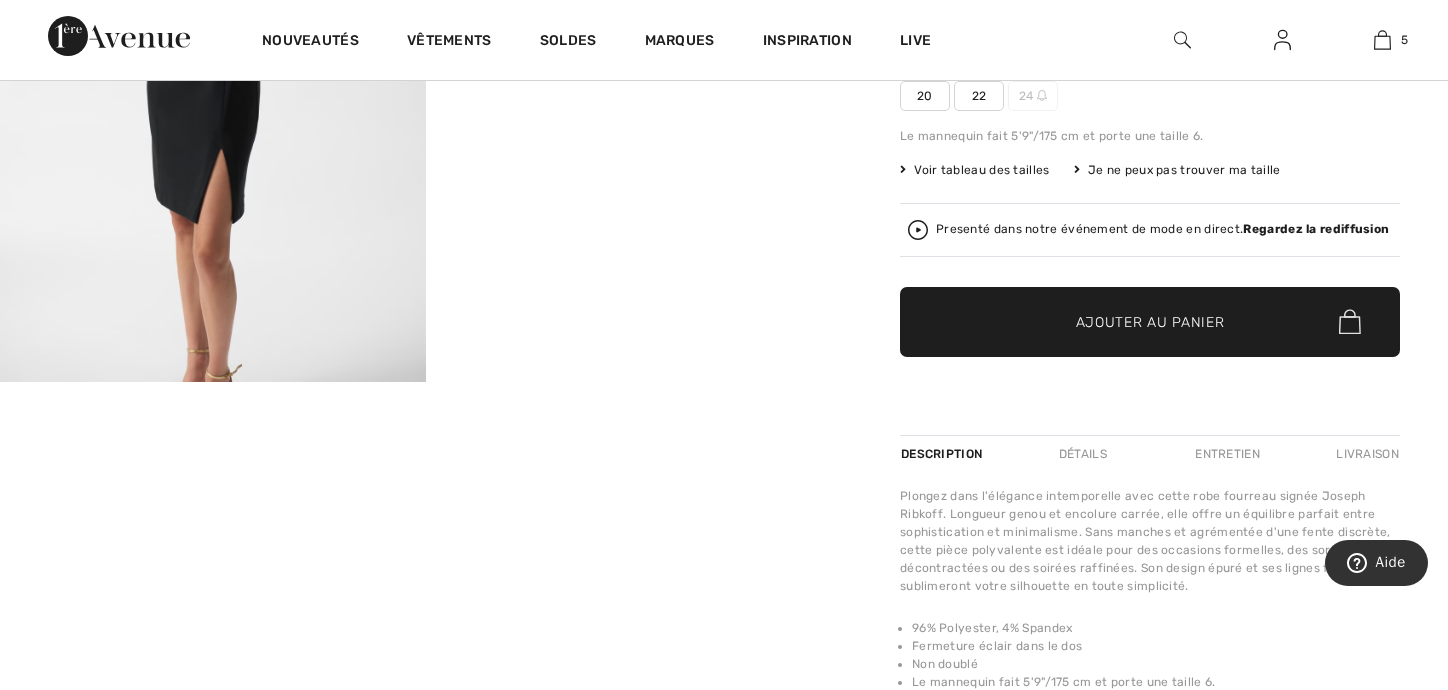 scroll, scrollTop: 500, scrollLeft: 0, axis: vertical 